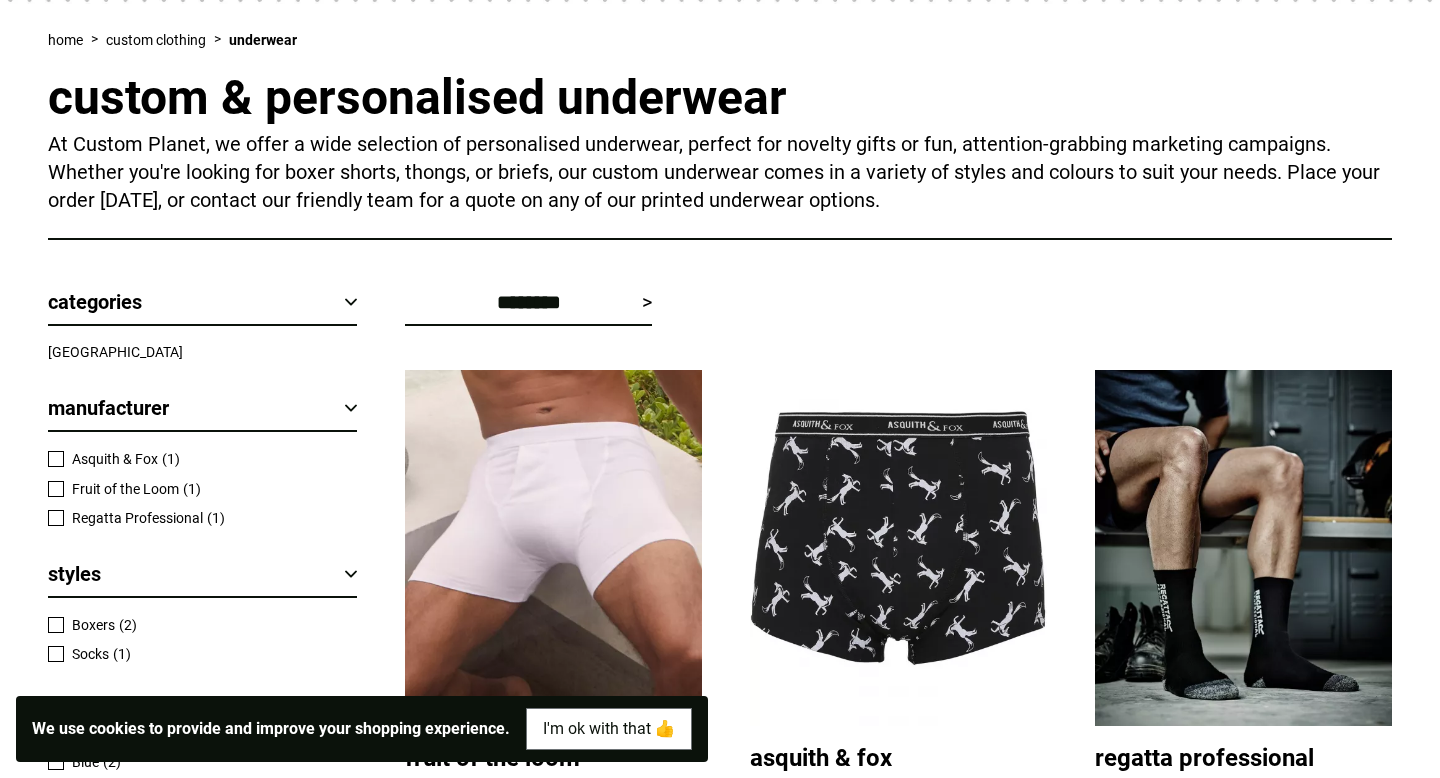 scroll, scrollTop: 511, scrollLeft: 0, axis: vertical 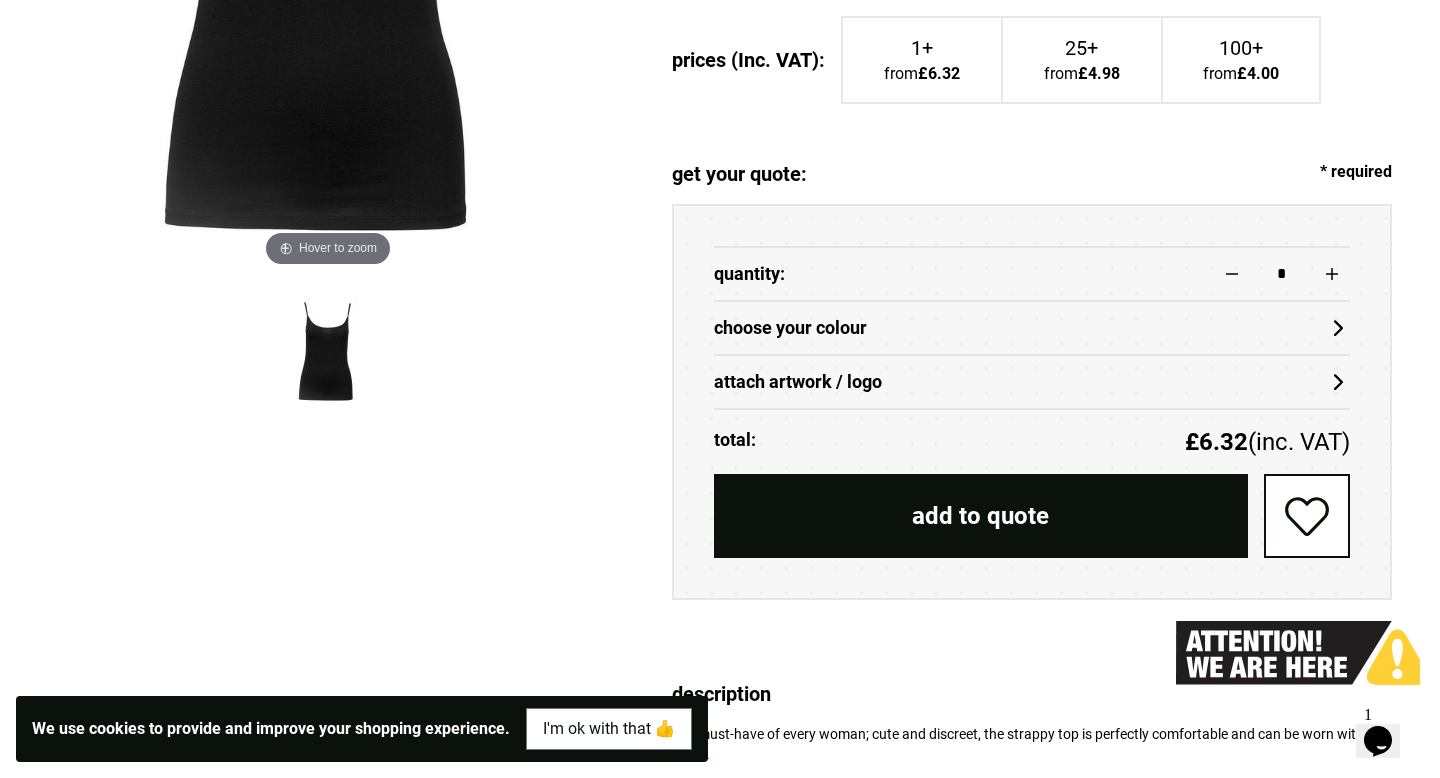 click on "attach artwork / logo" at bounding box center [1032, 382] 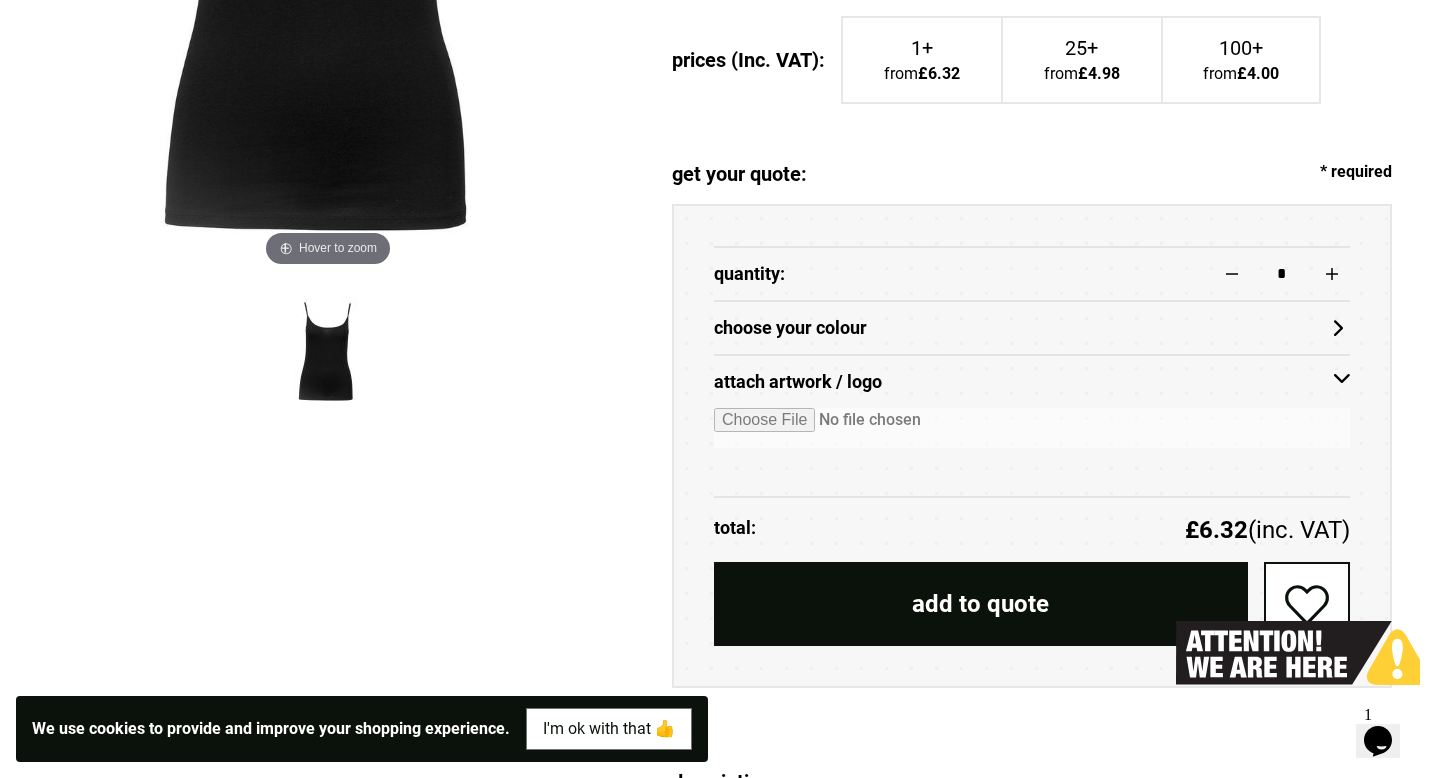click on "attach artwork / logo" at bounding box center (1032, 382) 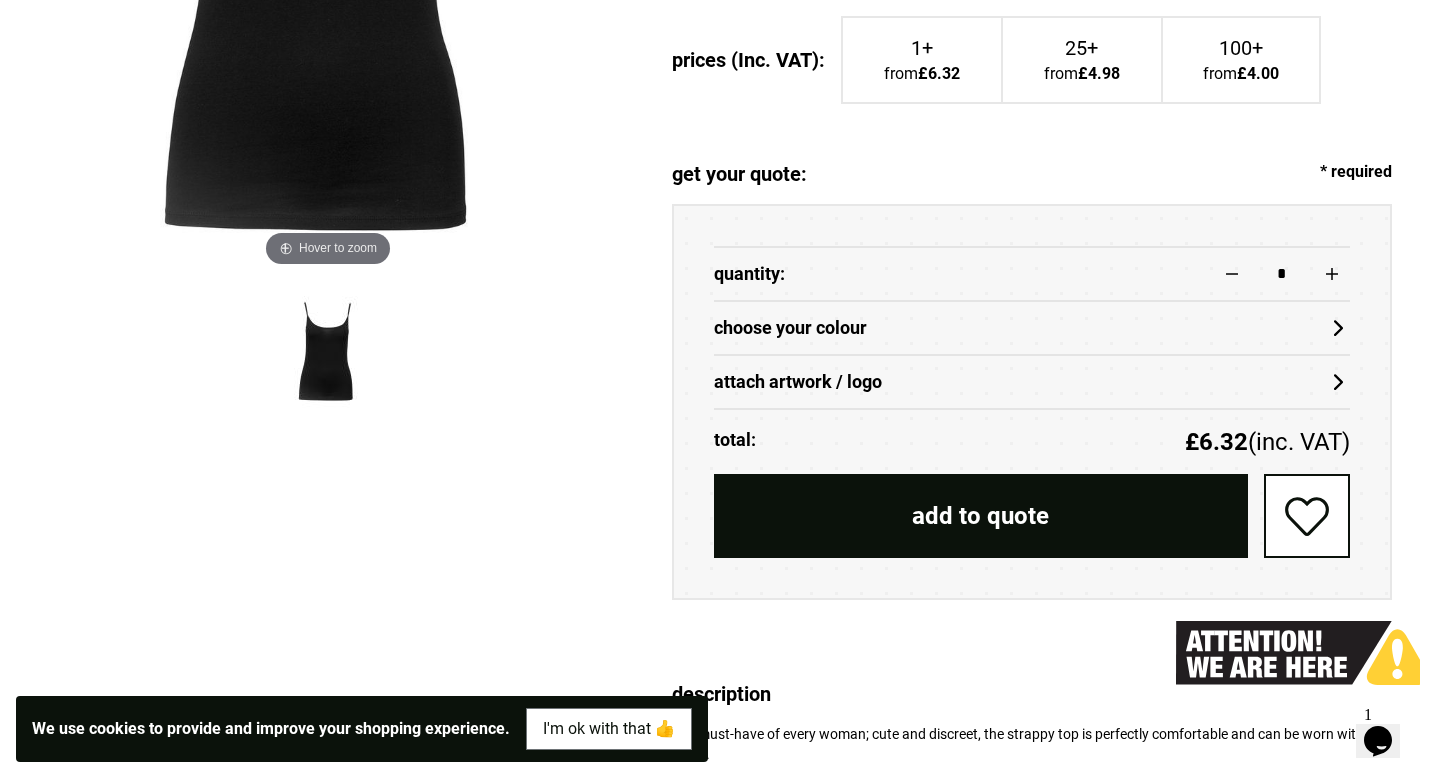 click on "attach artwork / logo" at bounding box center [1032, 382] 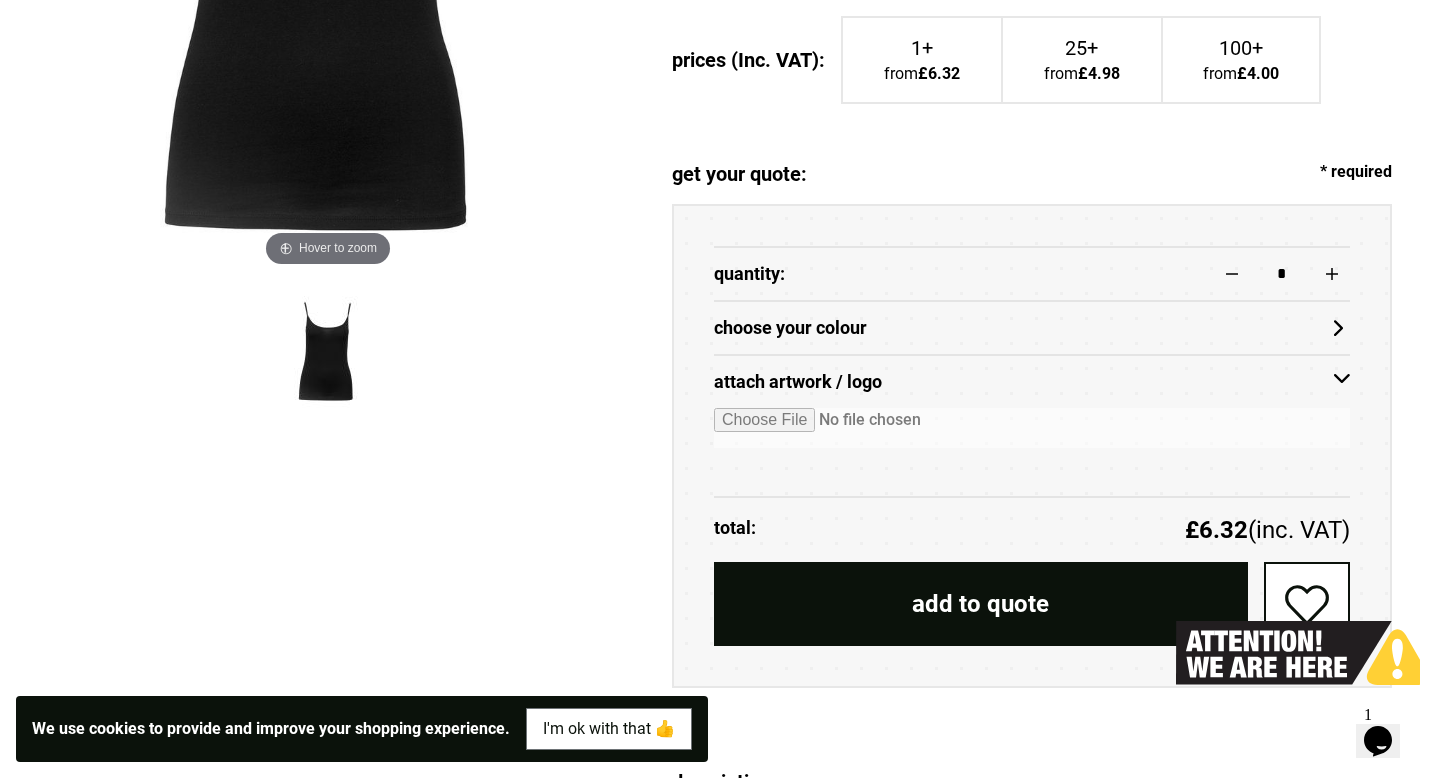 click on "attach artwork / logo" at bounding box center [1032, 382] 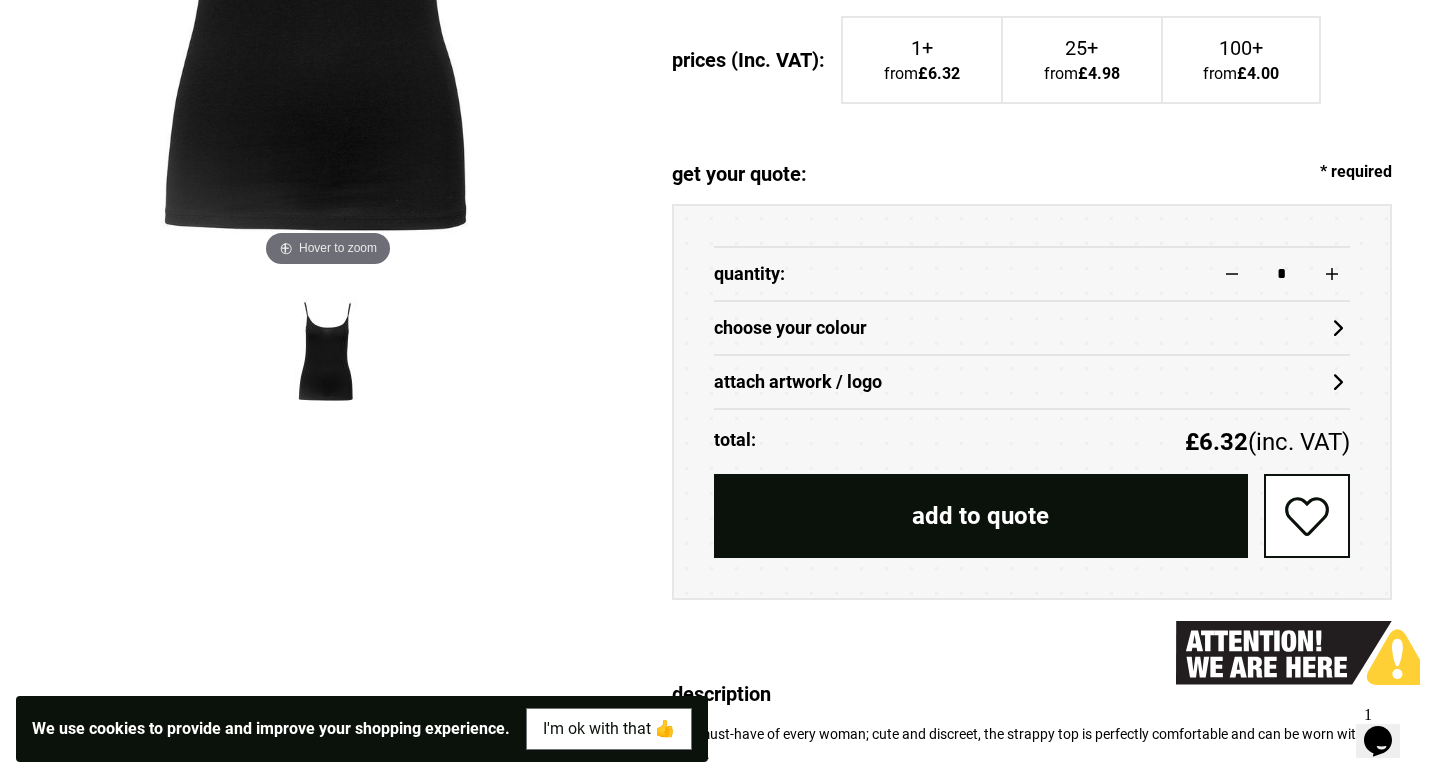 click on "attach artwork / logo" at bounding box center (1032, 382) 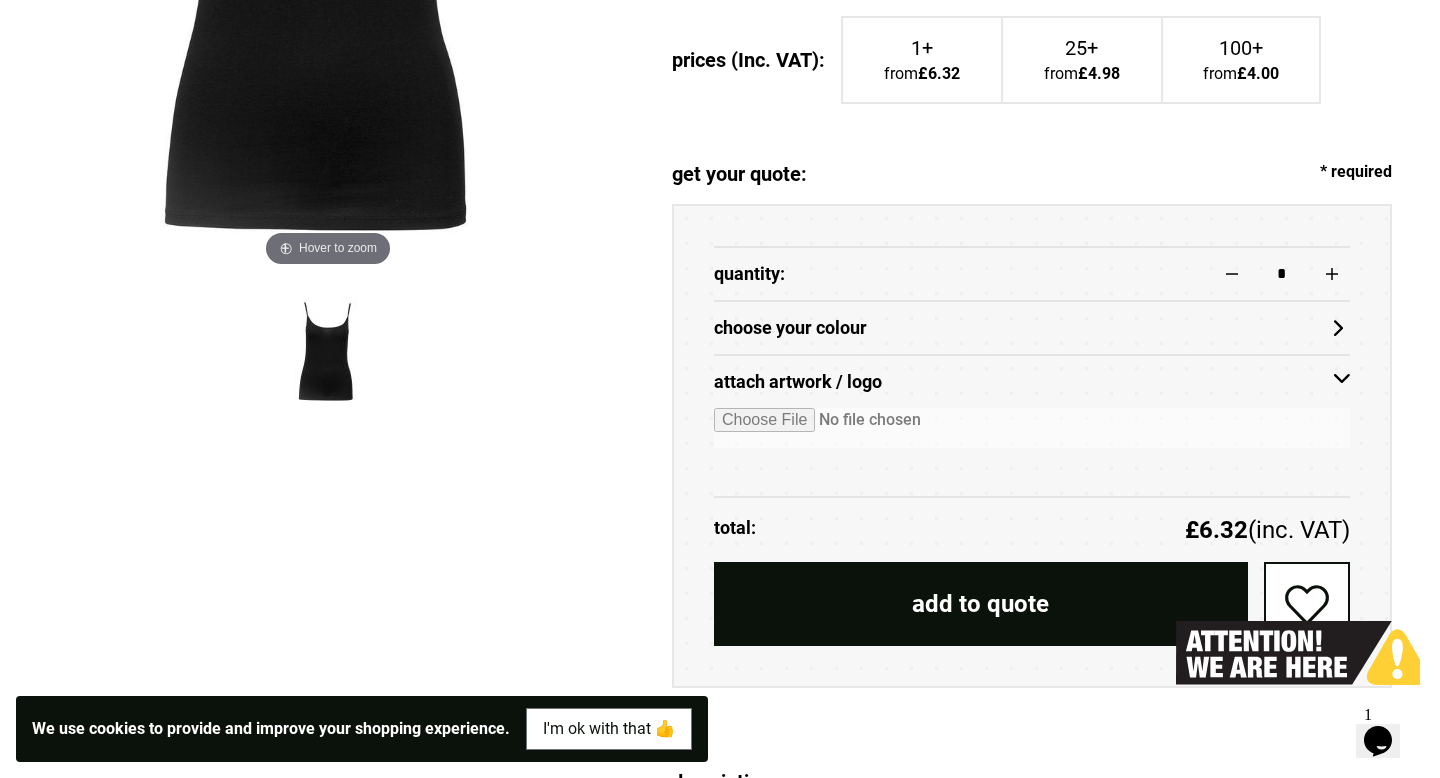 click on "attach artwork / logo" at bounding box center (1032, 382) 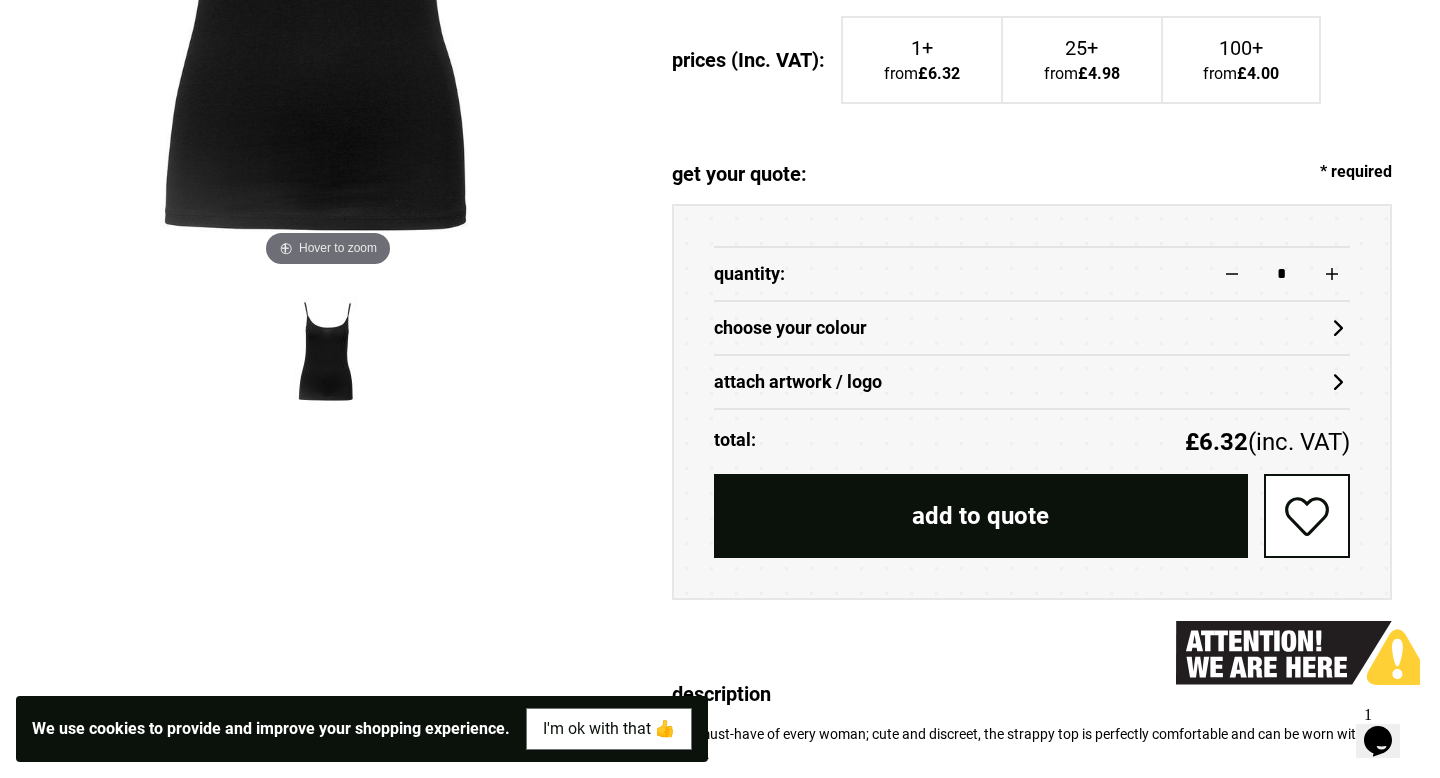 click on "choose your colour" at bounding box center [1032, 328] 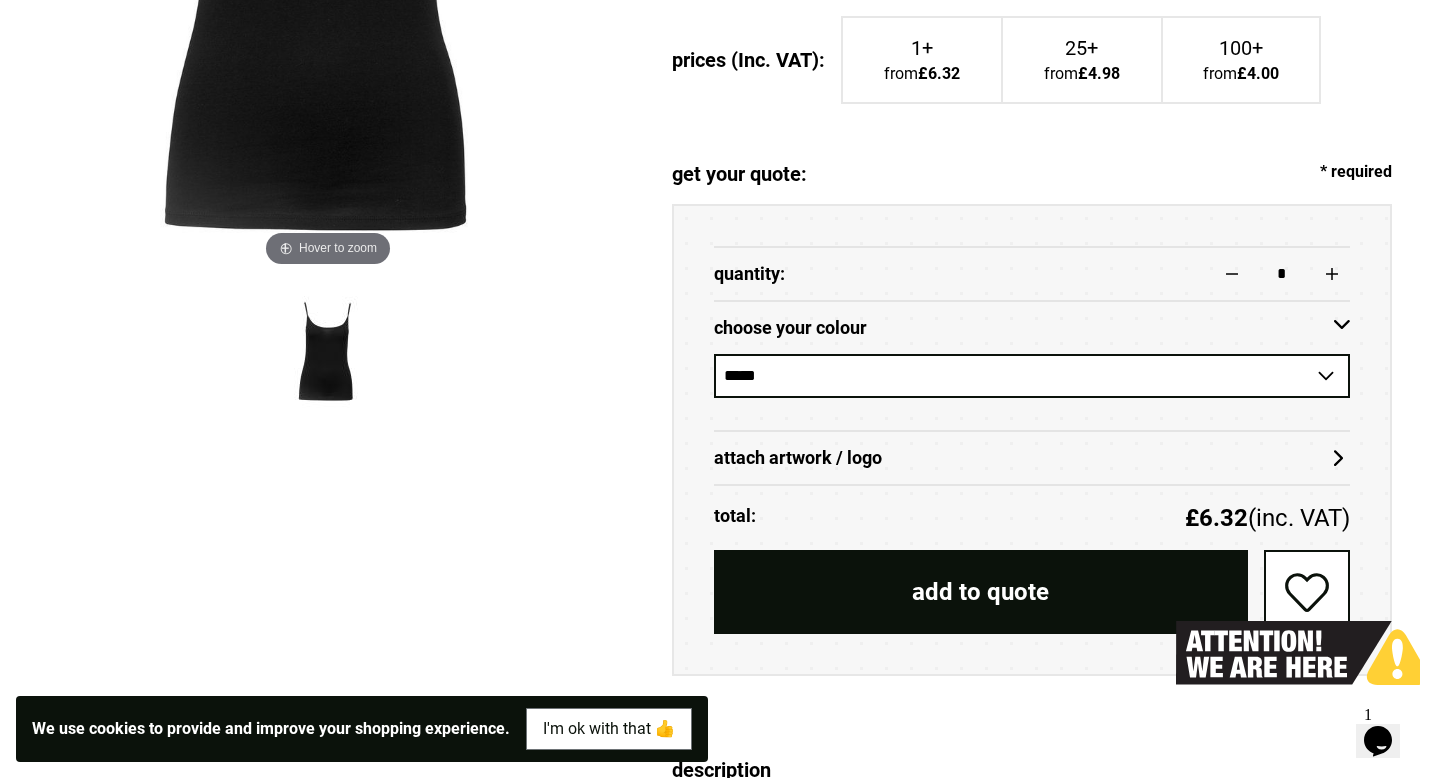 click on "**********" at bounding box center [1032, 376] 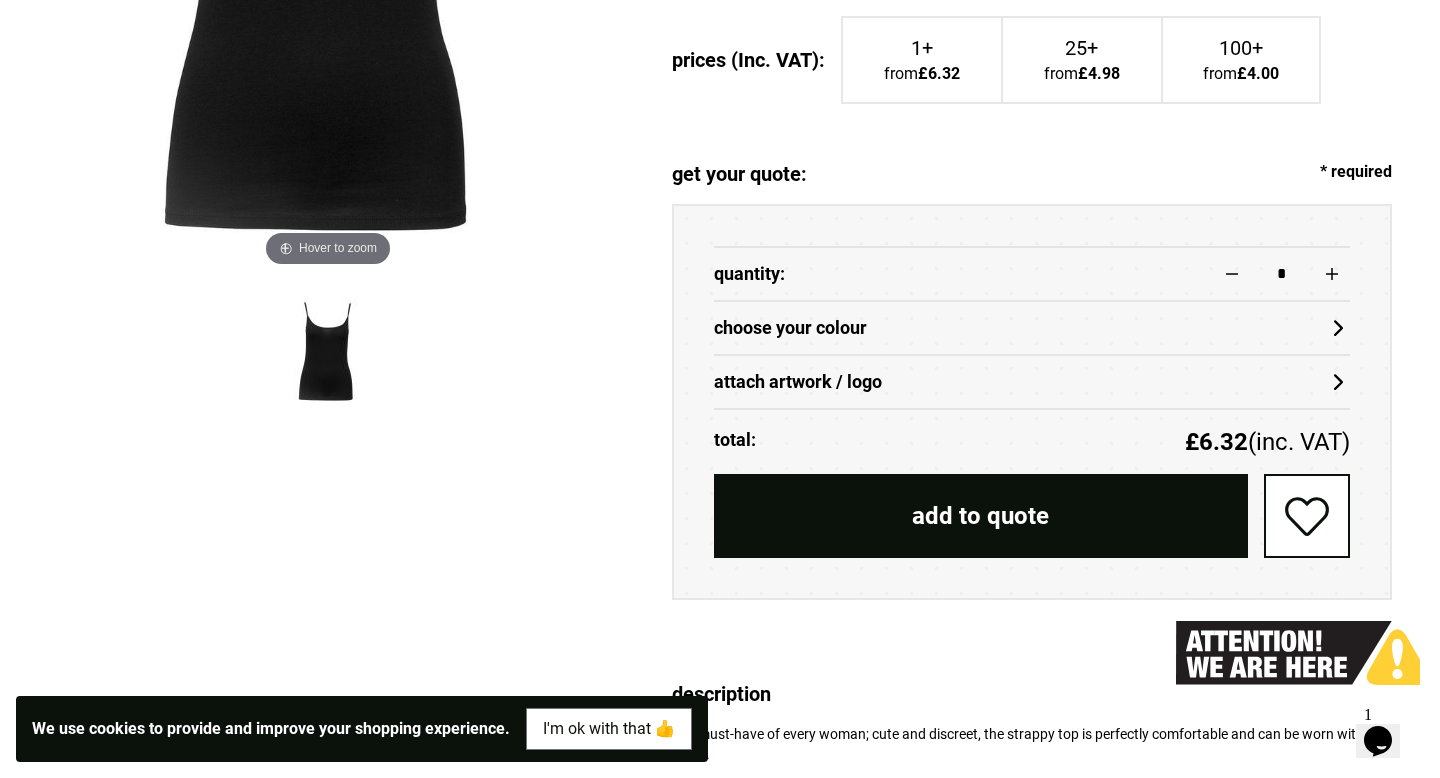 click on "*" at bounding box center (1282, 274) 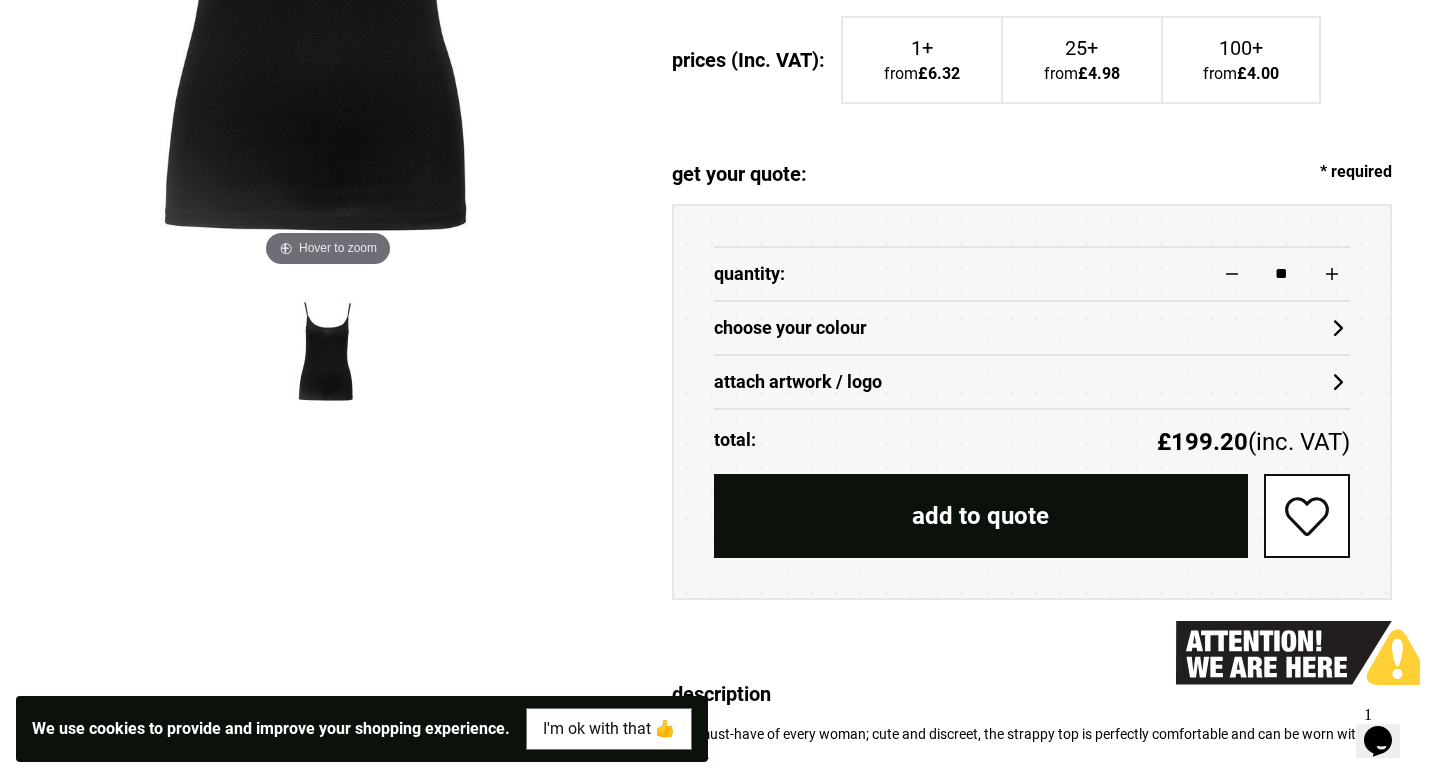 type on "**" 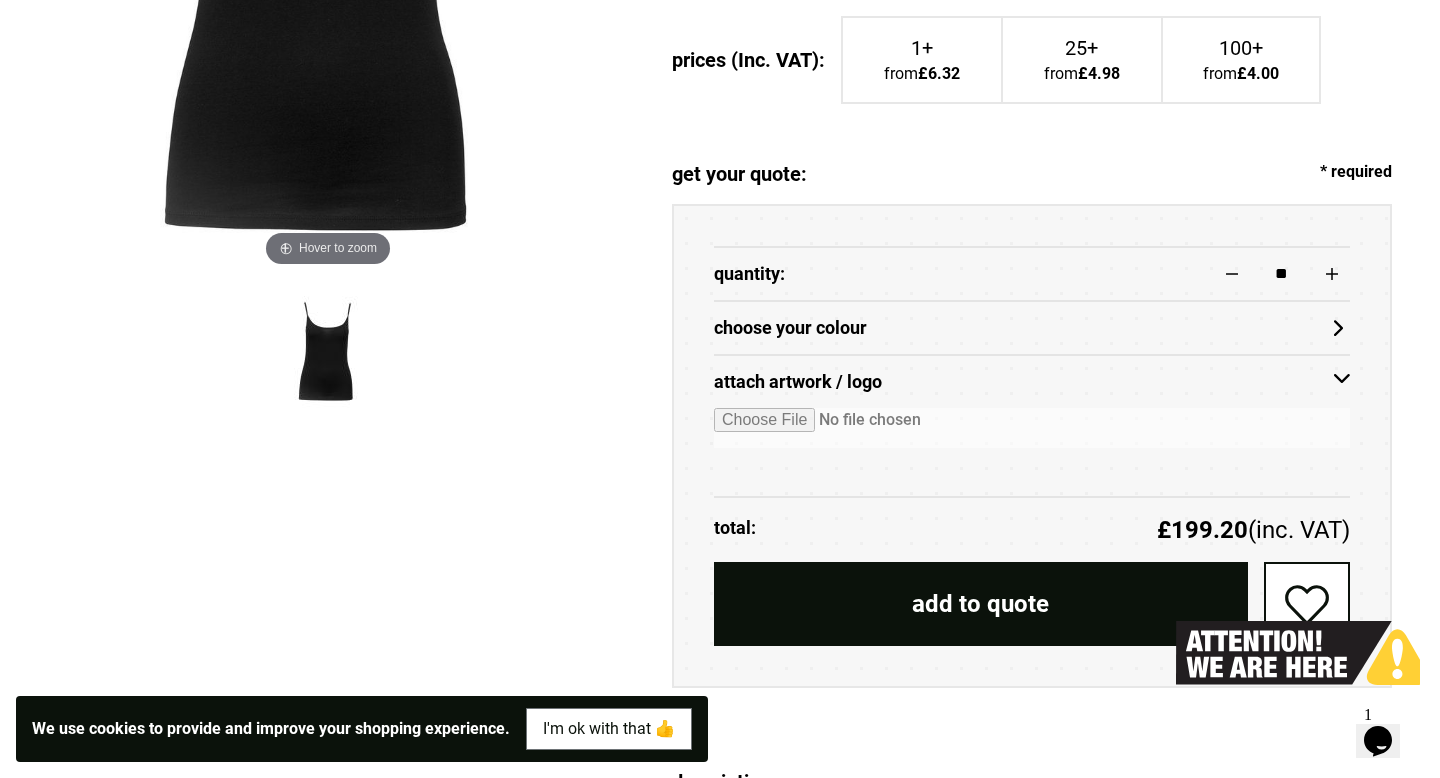 click at bounding box center (1032, 428) 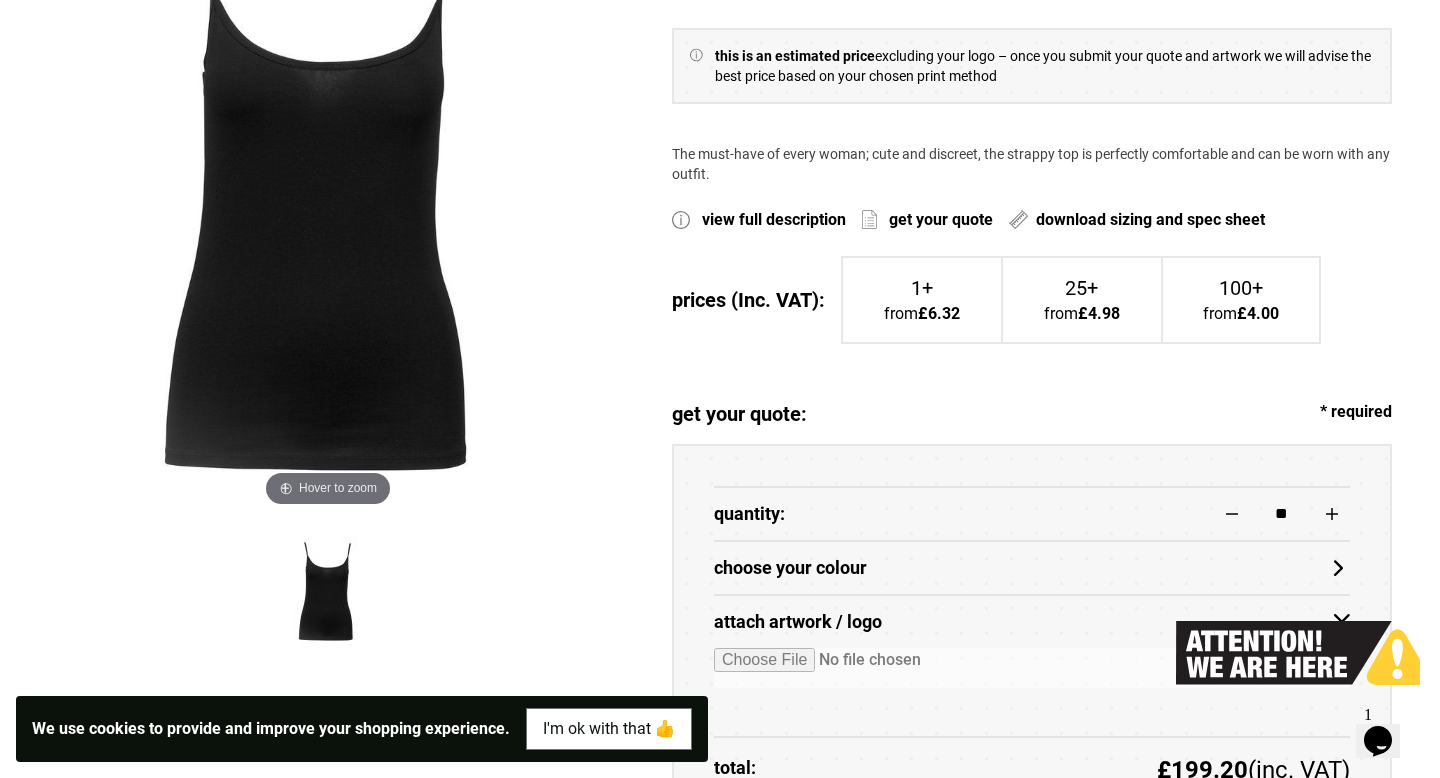 scroll, scrollTop: 328, scrollLeft: 0, axis: vertical 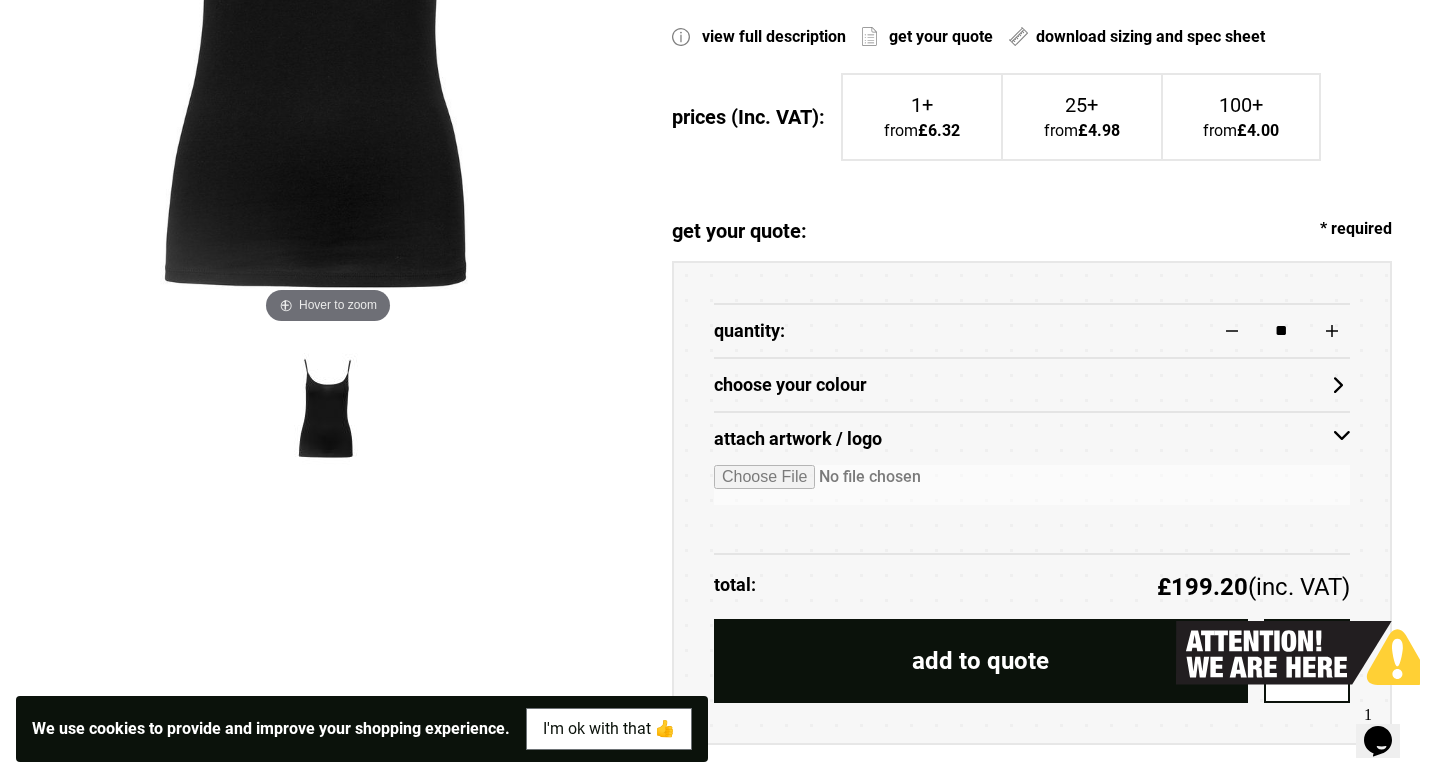 click at bounding box center [1032, 485] 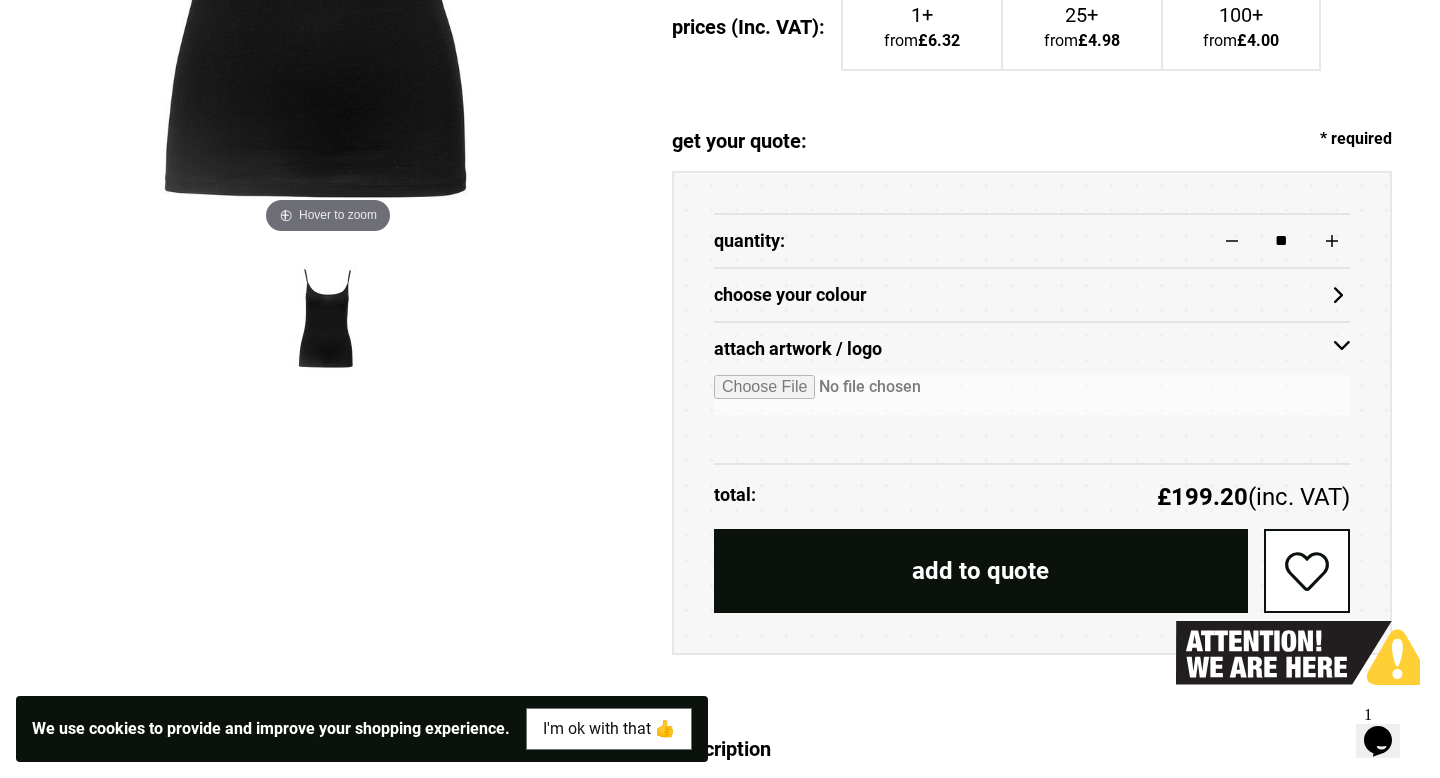 scroll, scrollTop: 713, scrollLeft: 0, axis: vertical 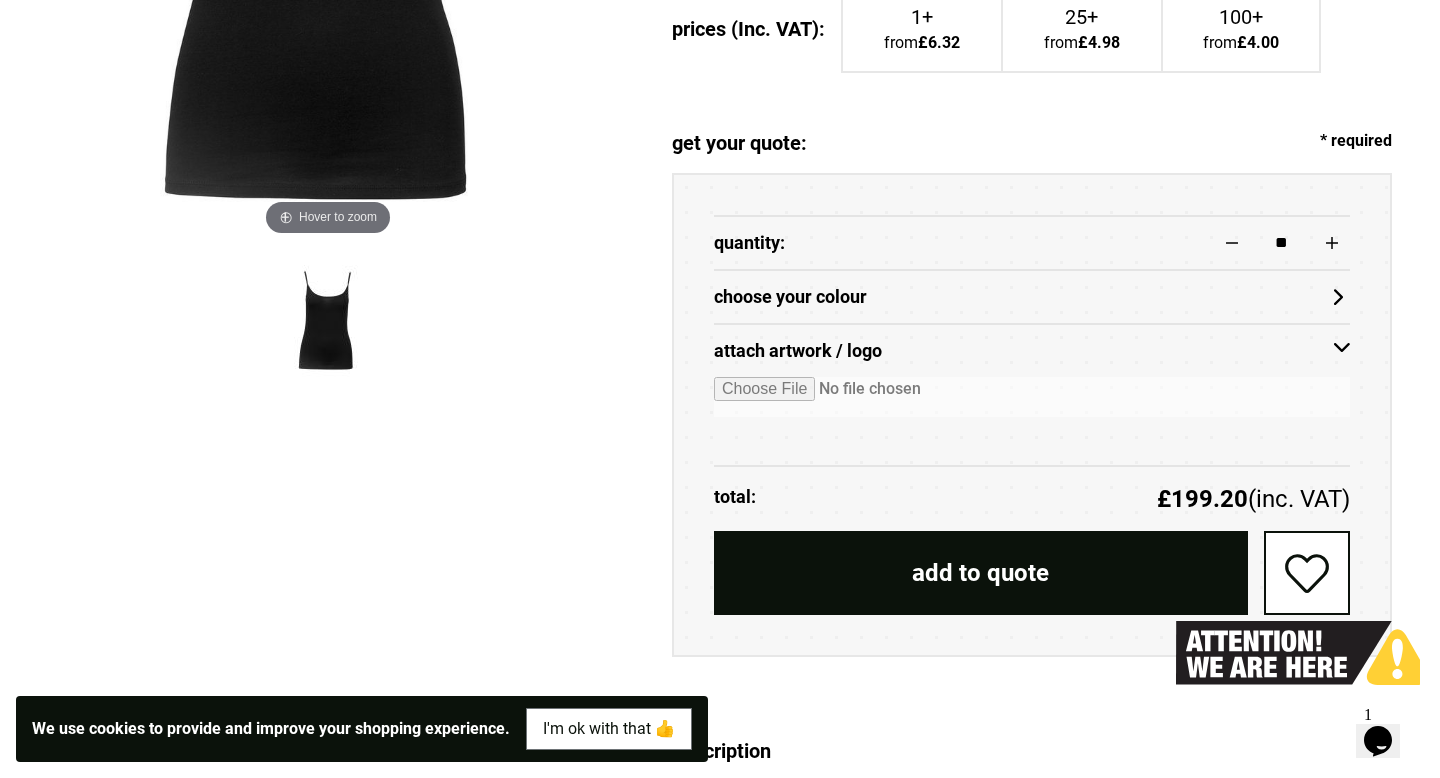 click at bounding box center (1032, 421) 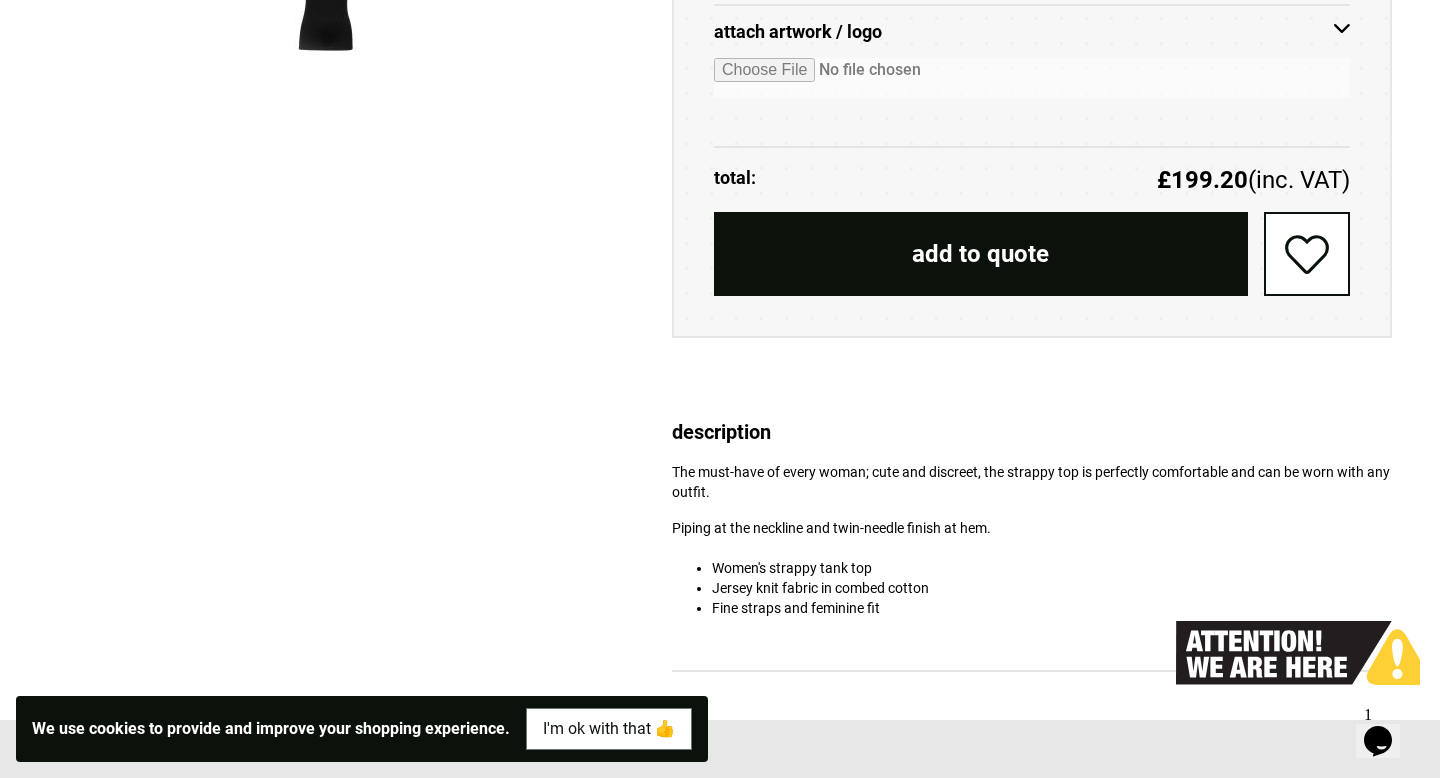 scroll, scrollTop: 641, scrollLeft: 0, axis: vertical 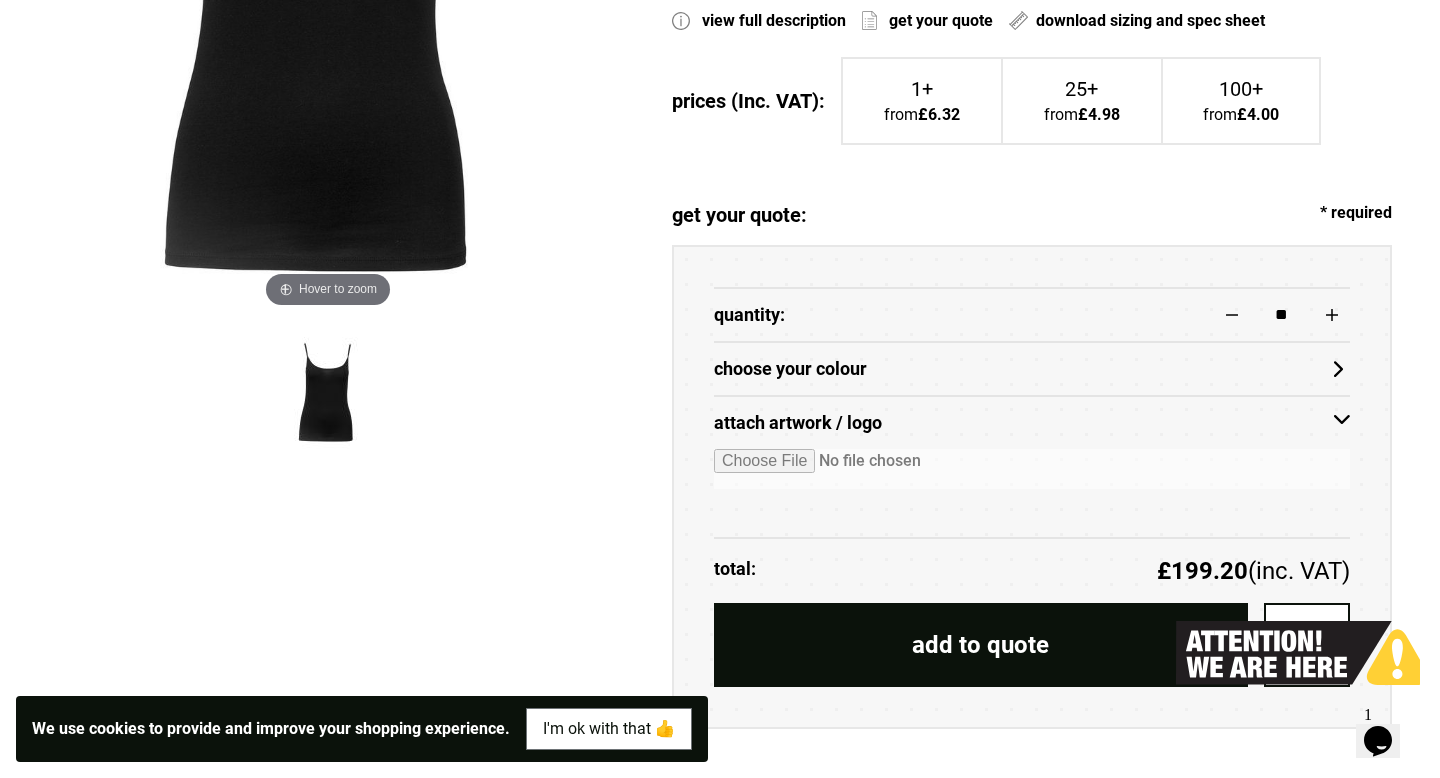 click at bounding box center [1032, 469] 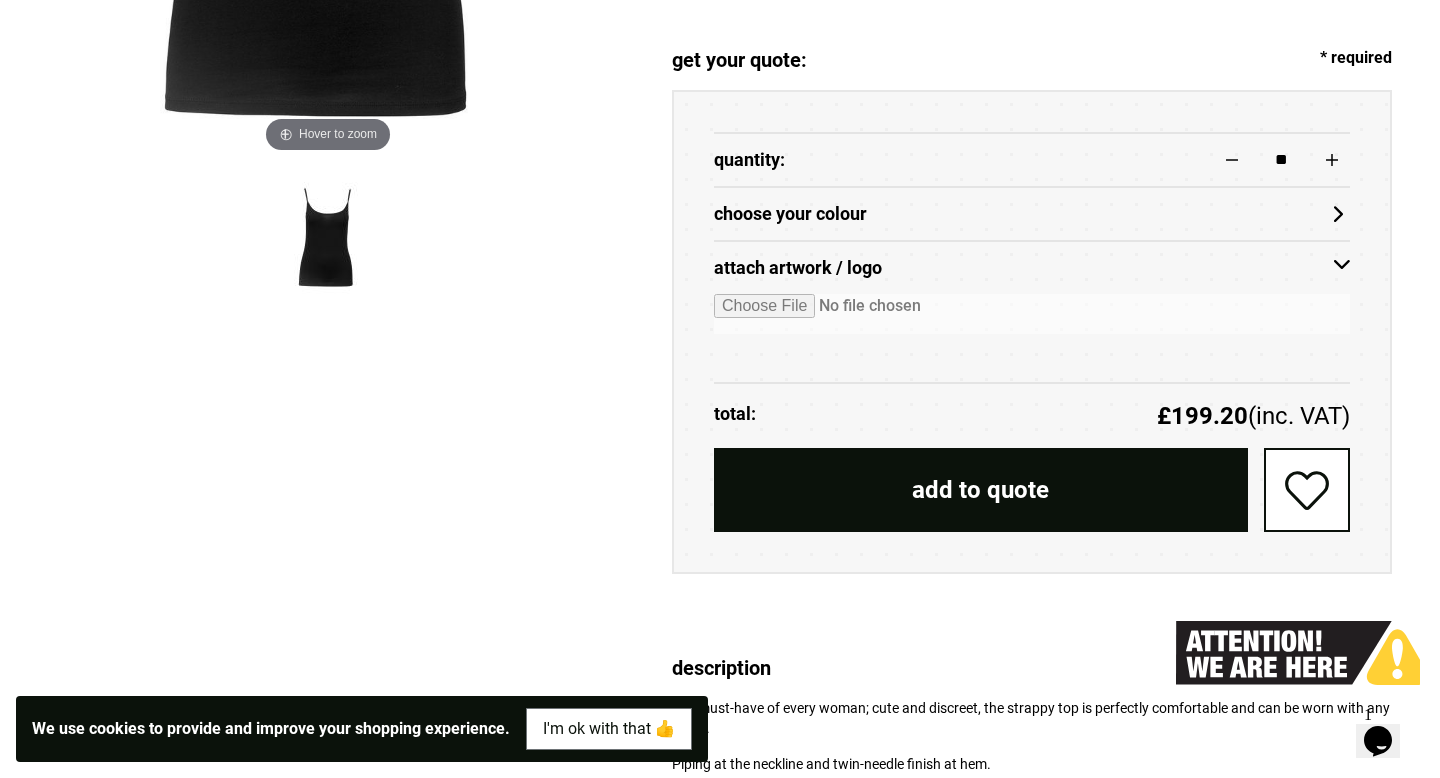 scroll, scrollTop: 795, scrollLeft: 0, axis: vertical 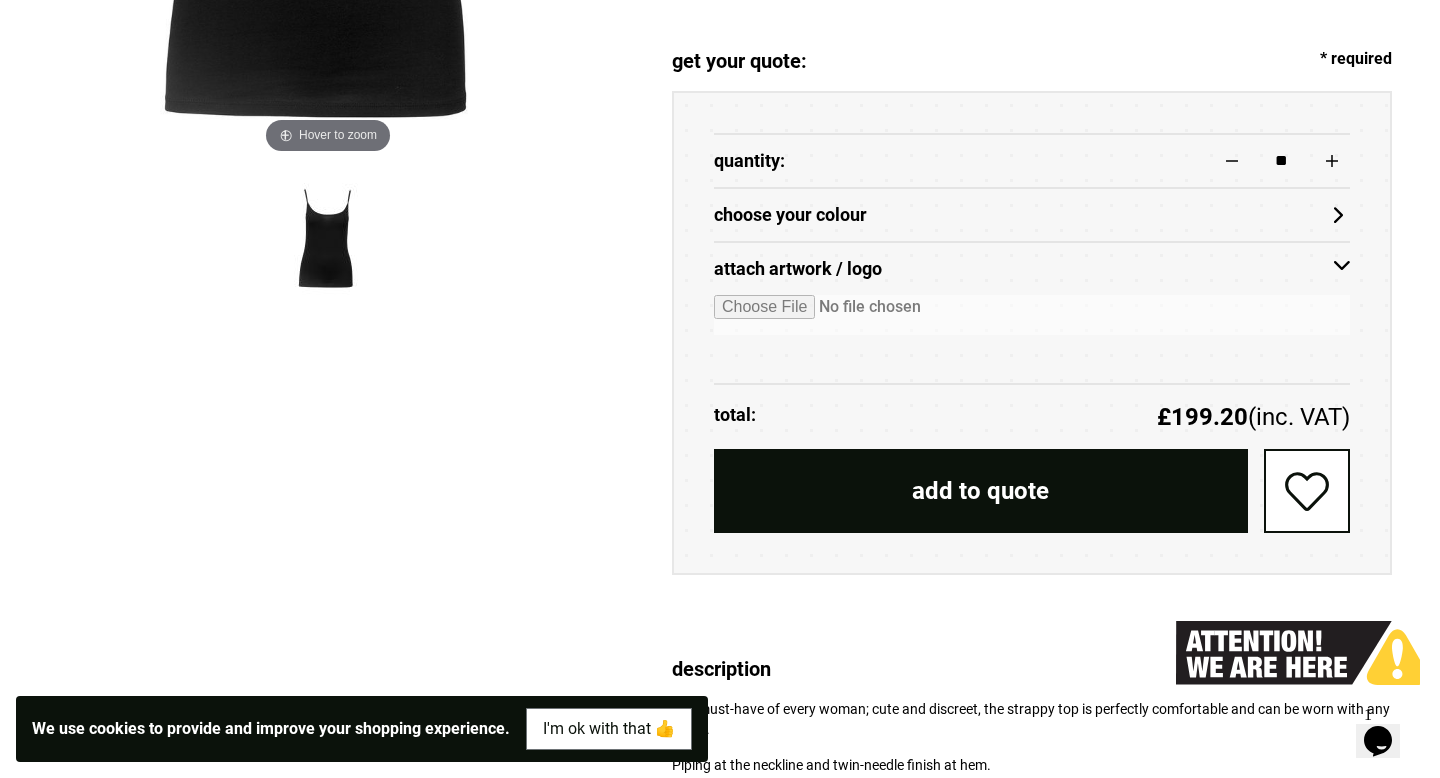 click on "choose your colour" at bounding box center [1032, 215] 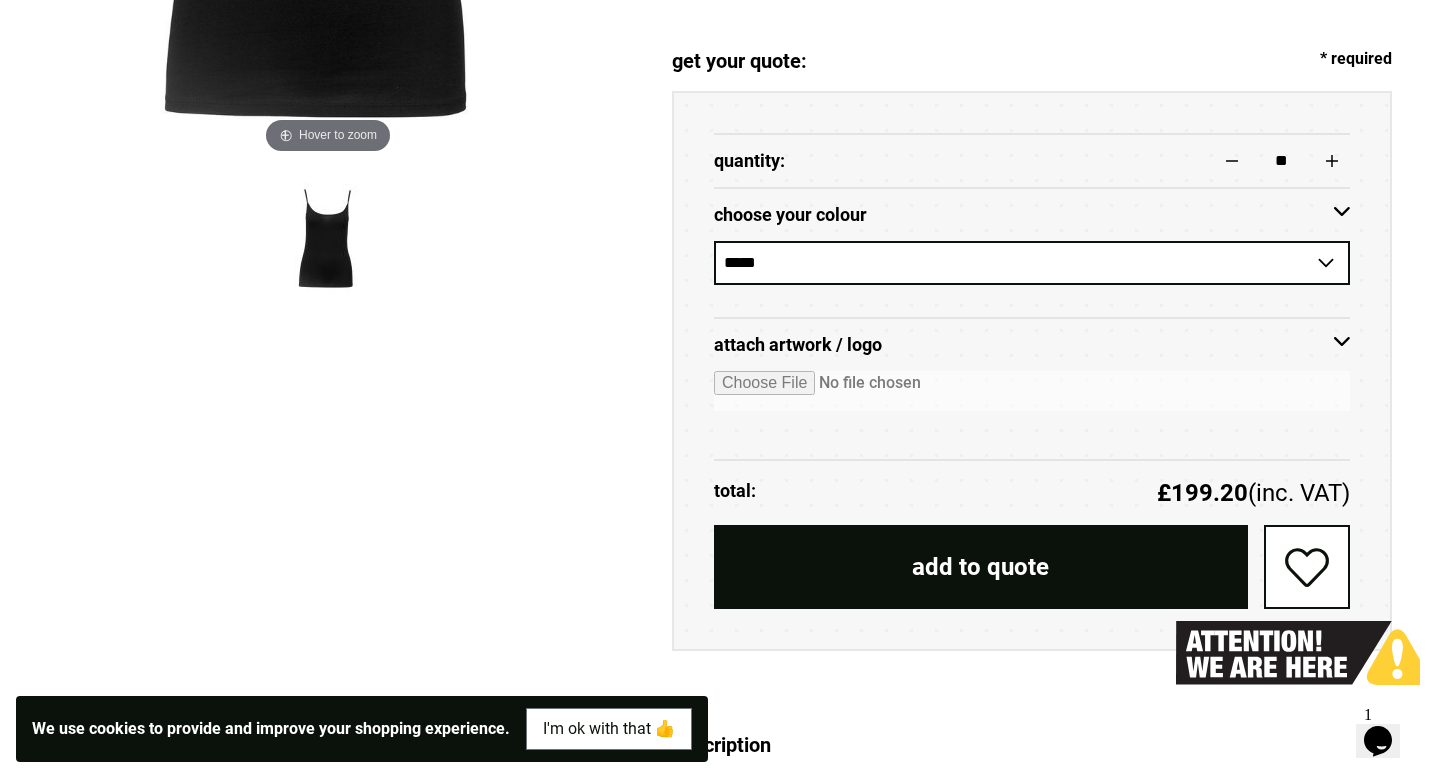 click on "choose your colour" at bounding box center [1032, 215] 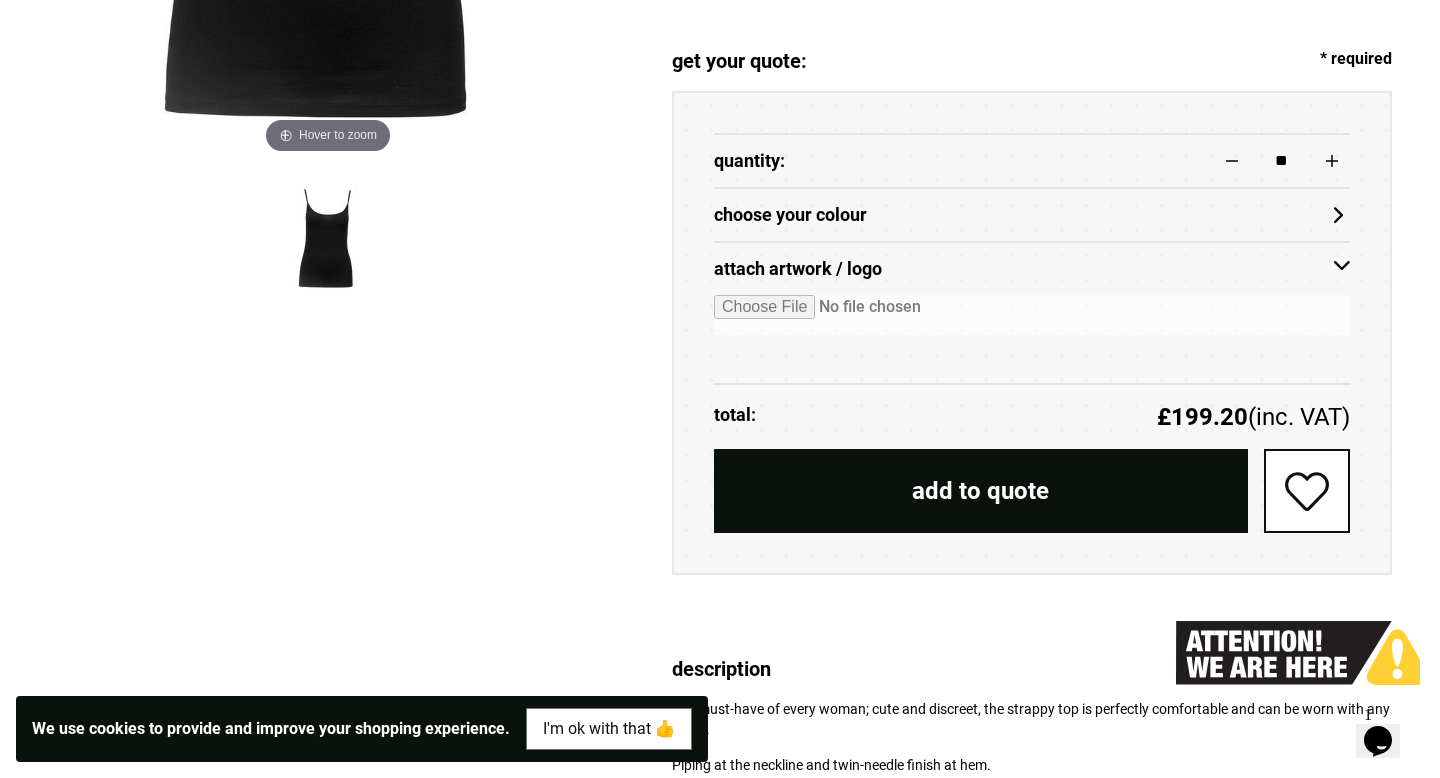 click on "add to quote" at bounding box center [981, 491] 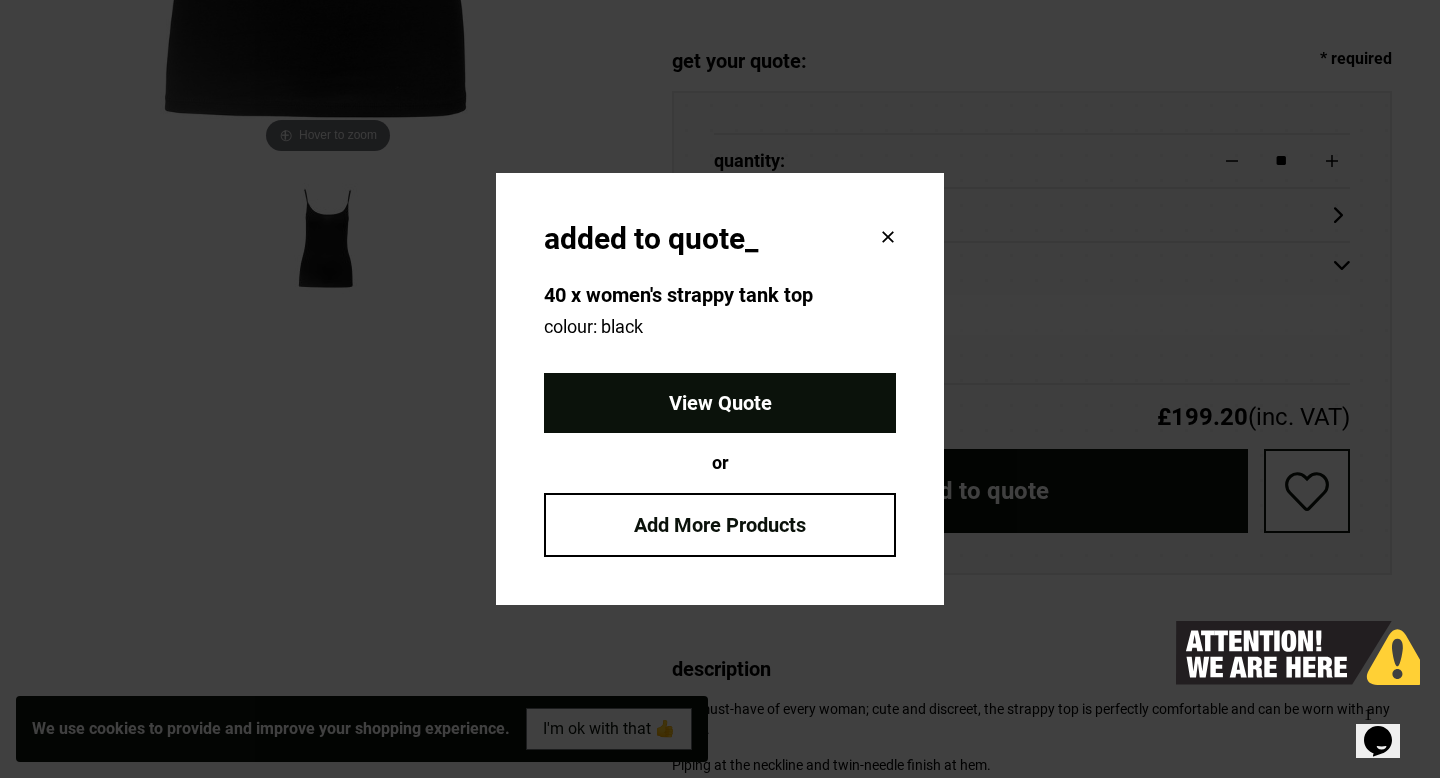 click on "Added to Quote_ 40 x Women's strappy tank top  Colour: Black                                              View Quote  or  Add More Products" at bounding box center [720, 389] 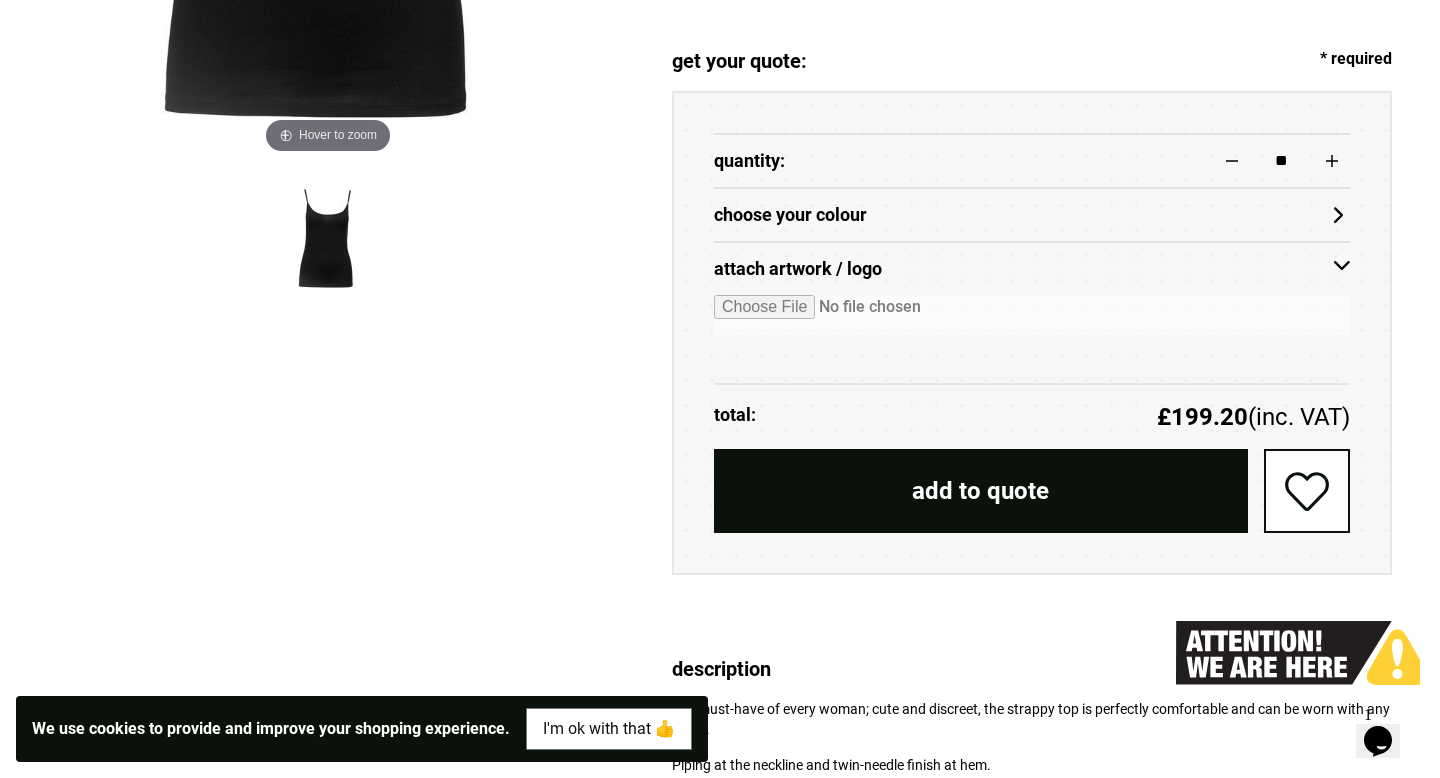 click on "choose your colour" at bounding box center [1032, 215] 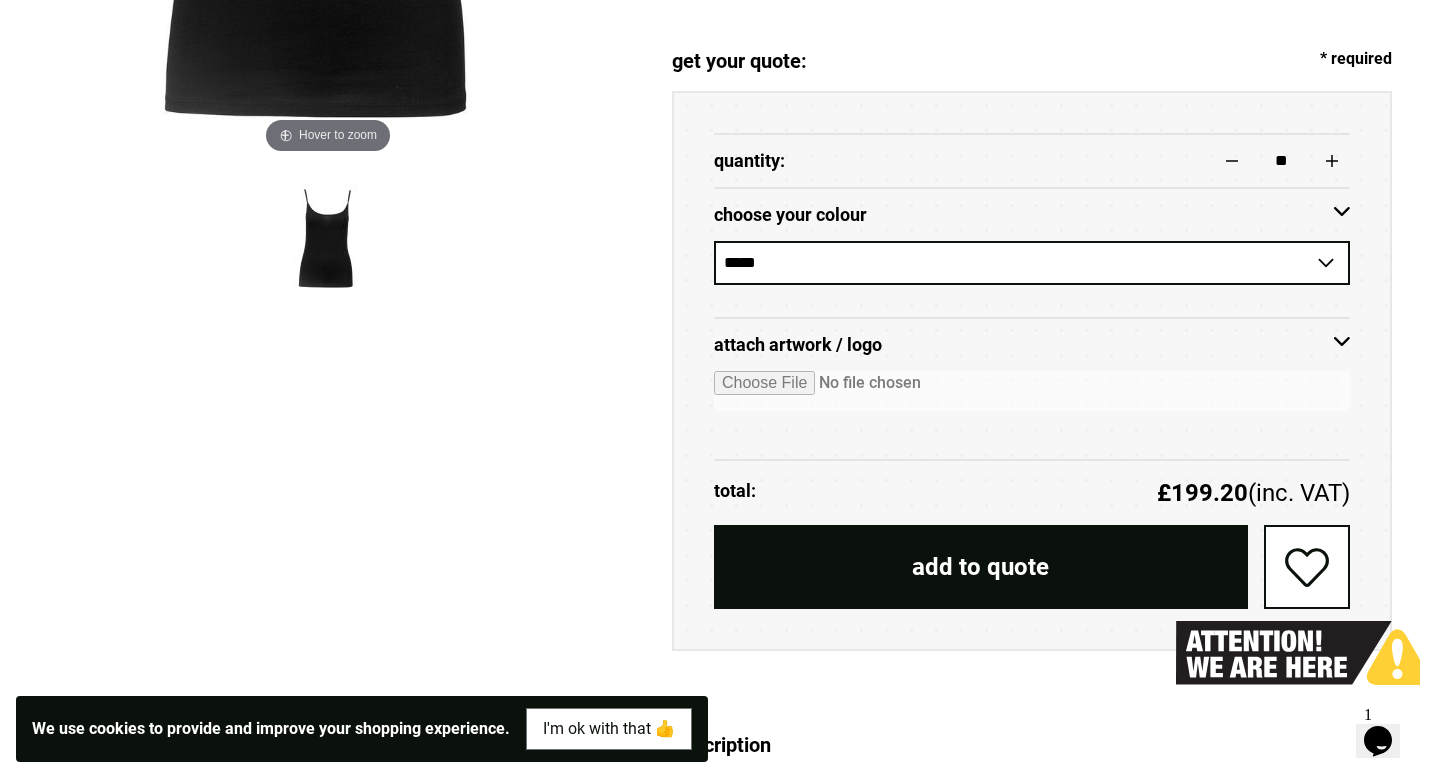 click on "**********" at bounding box center [1032, 263] 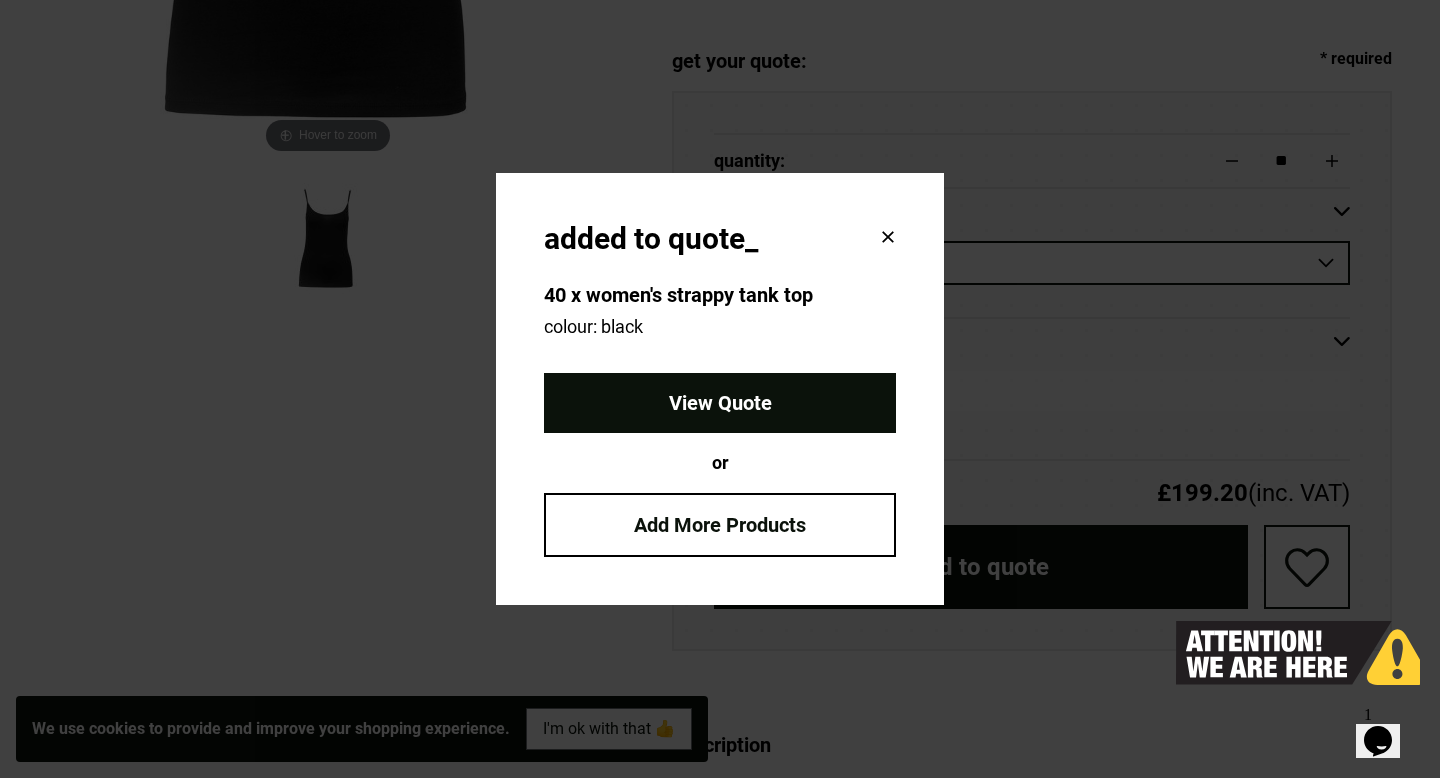 click on "View Quote" at bounding box center [720, 403] 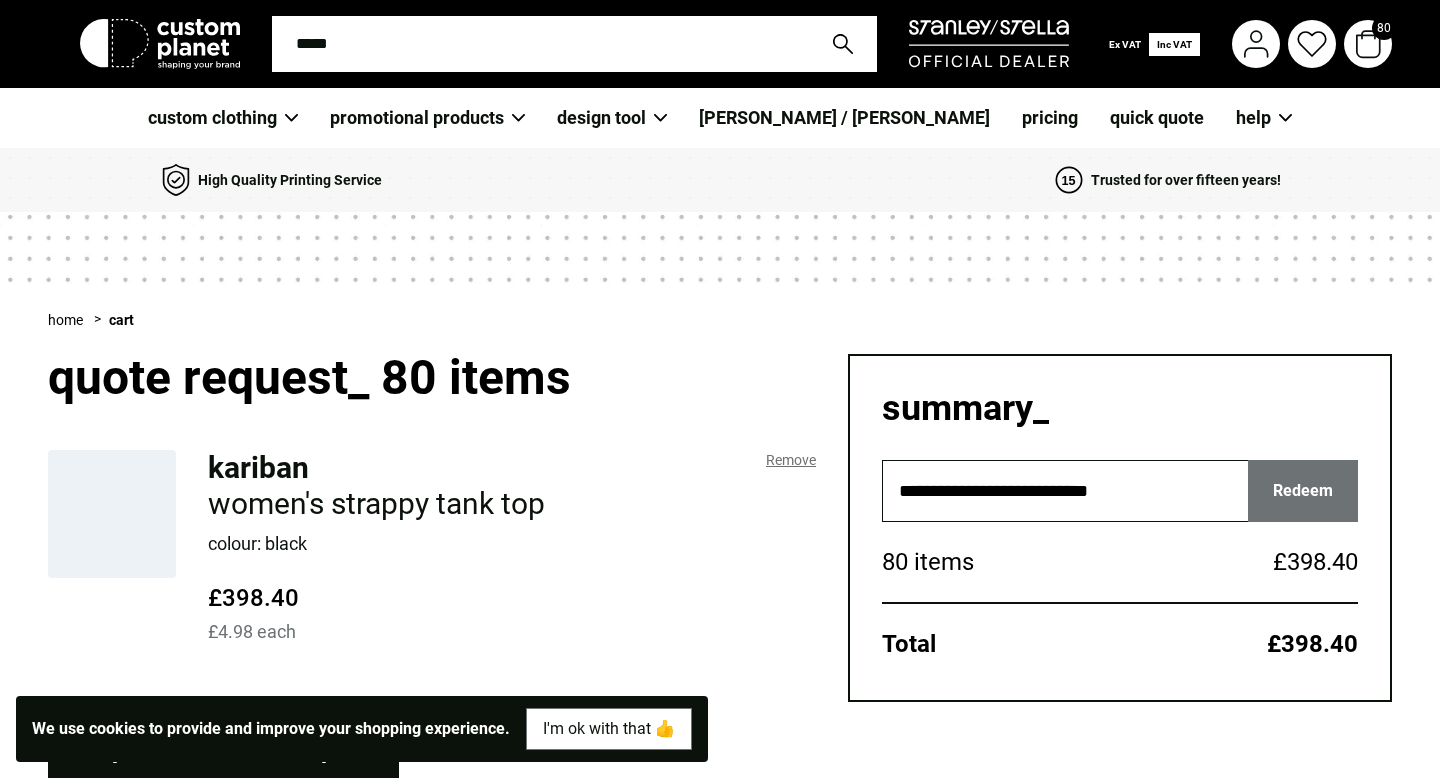 scroll, scrollTop: 164, scrollLeft: 0, axis: vertical 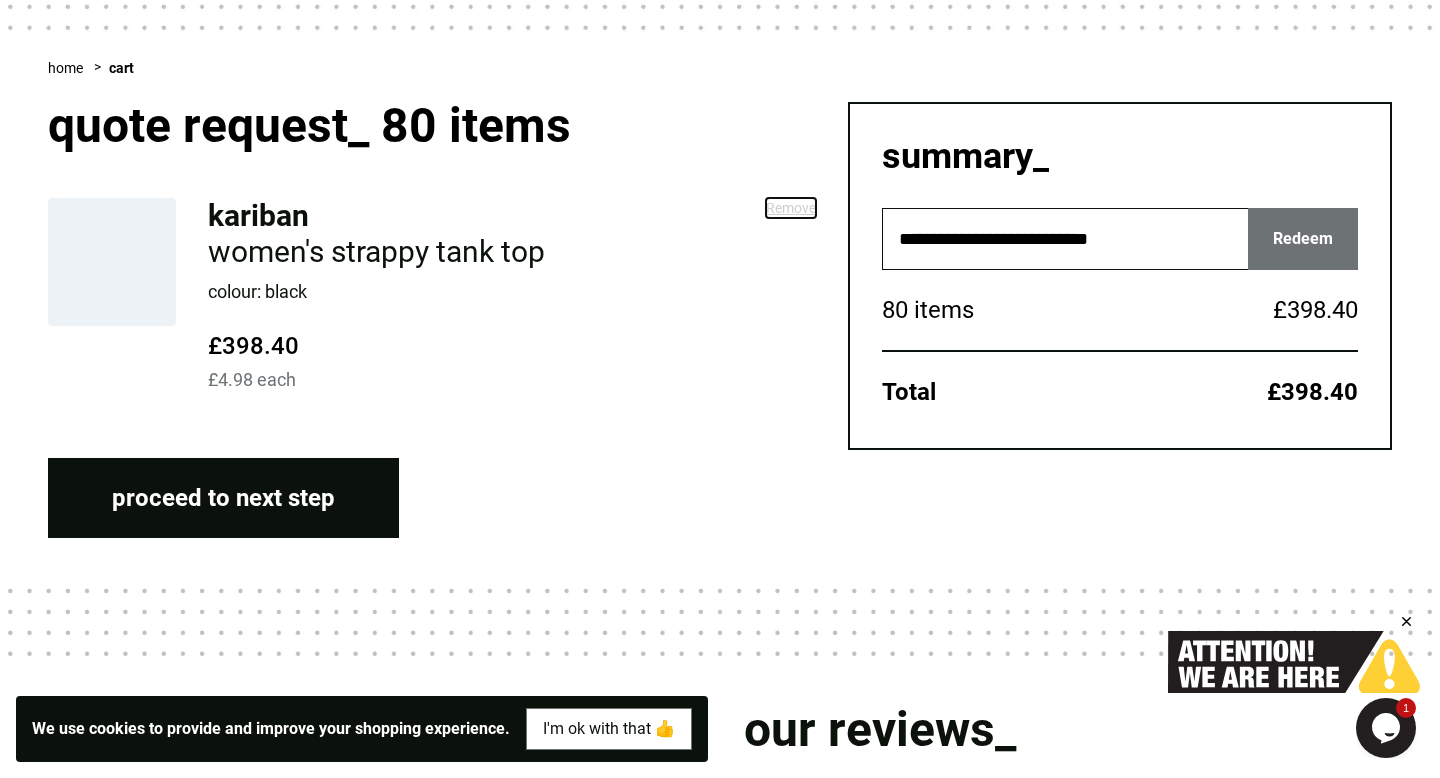 click on "Remove" at bounding box center (791, 208) 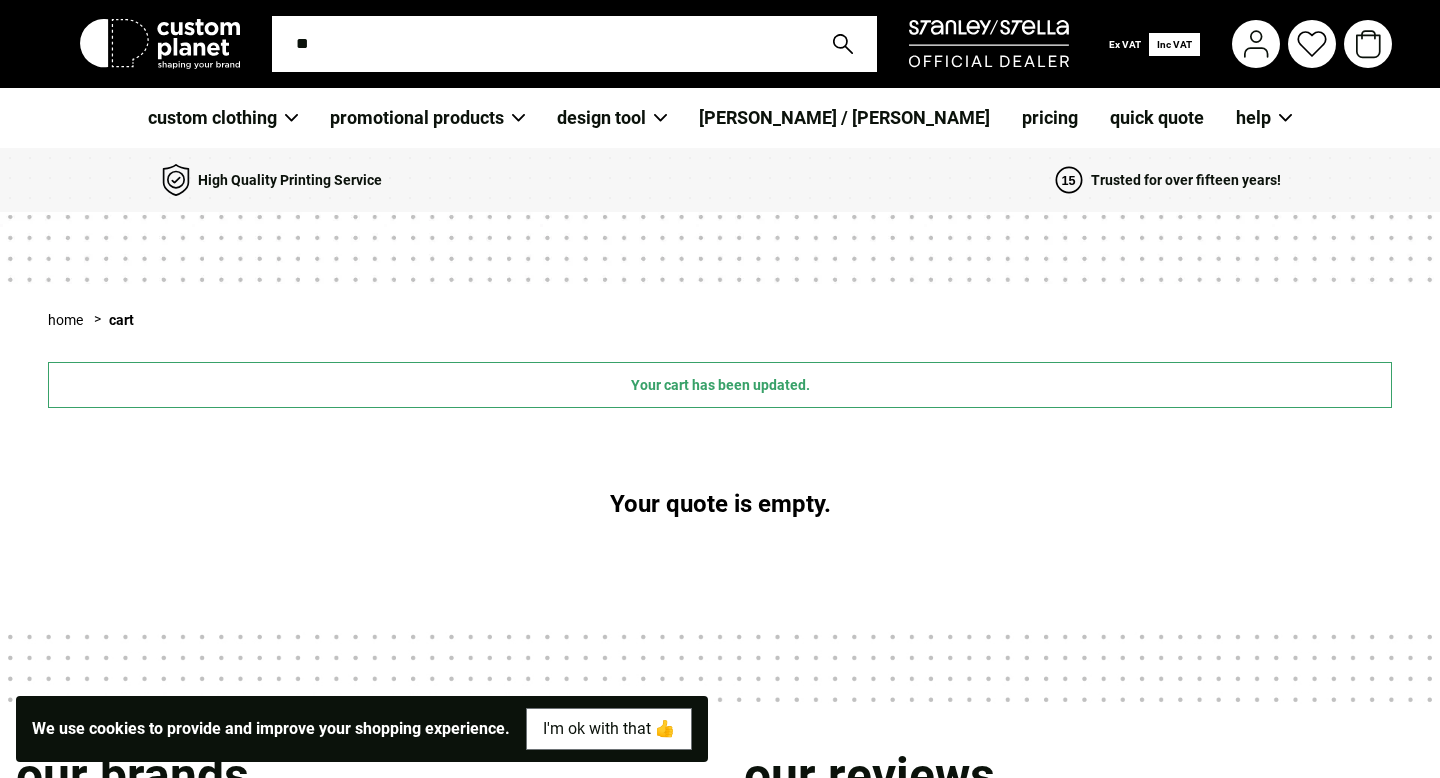 scroll, scrollTop: 0, scrollLeft: 0, axis: both 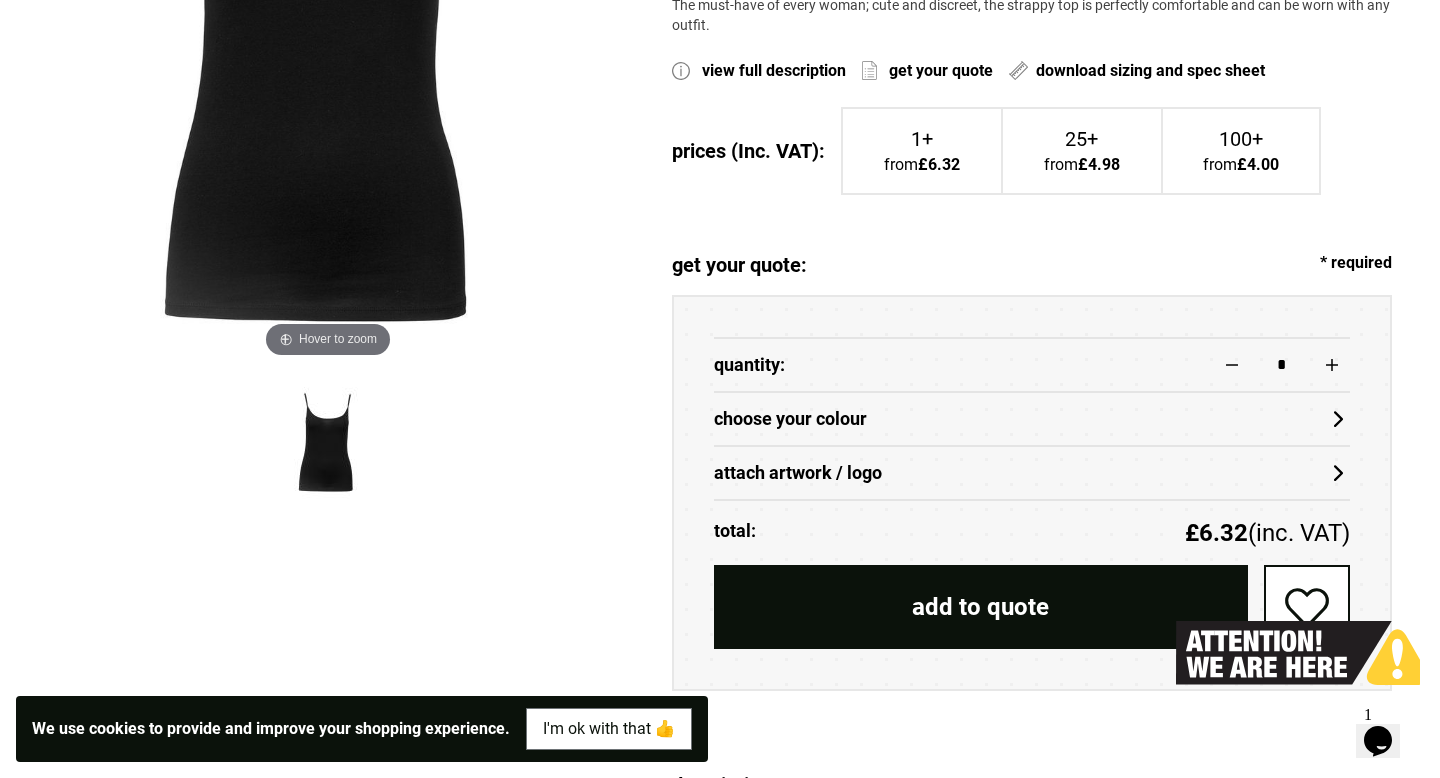click on "quantity: *" at bounding box center [1032, 364] 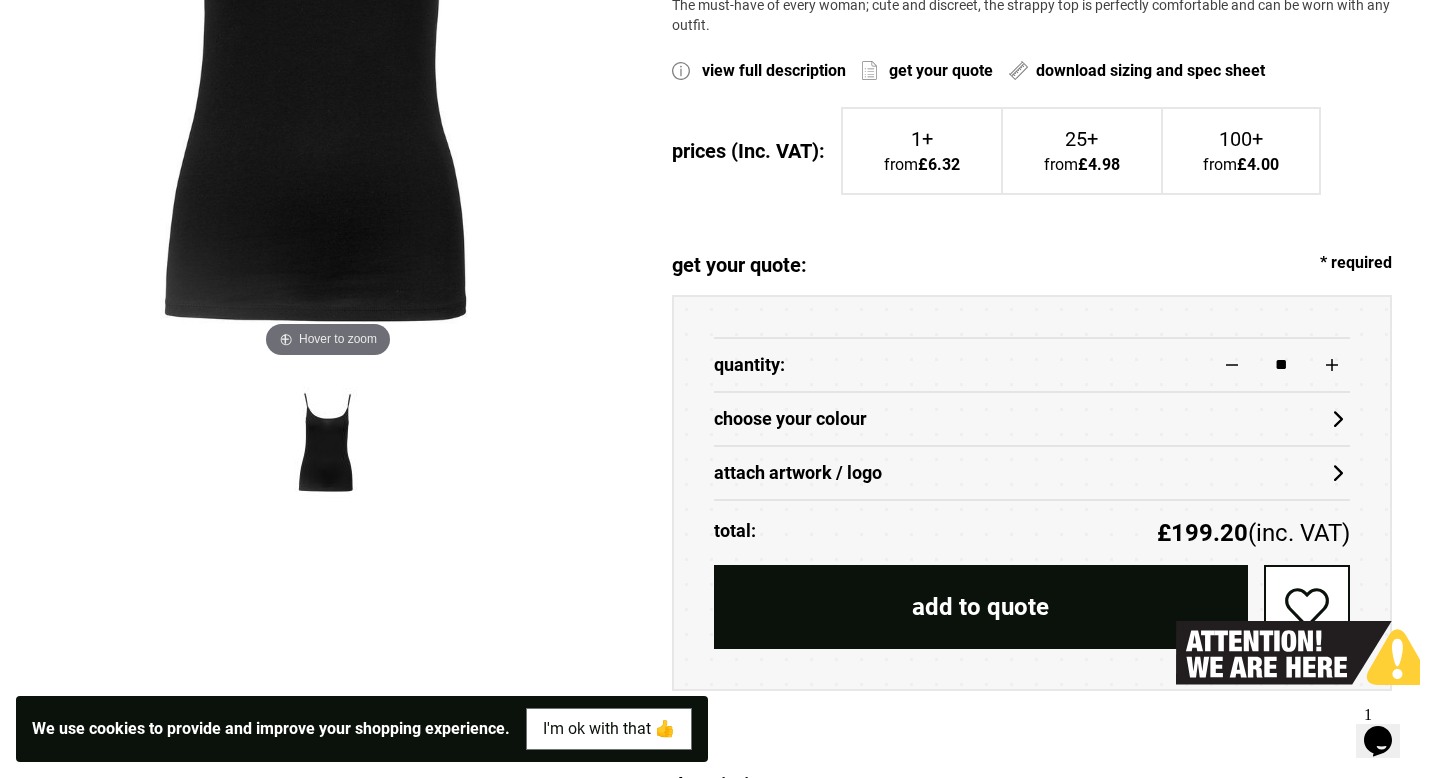 type on "**" 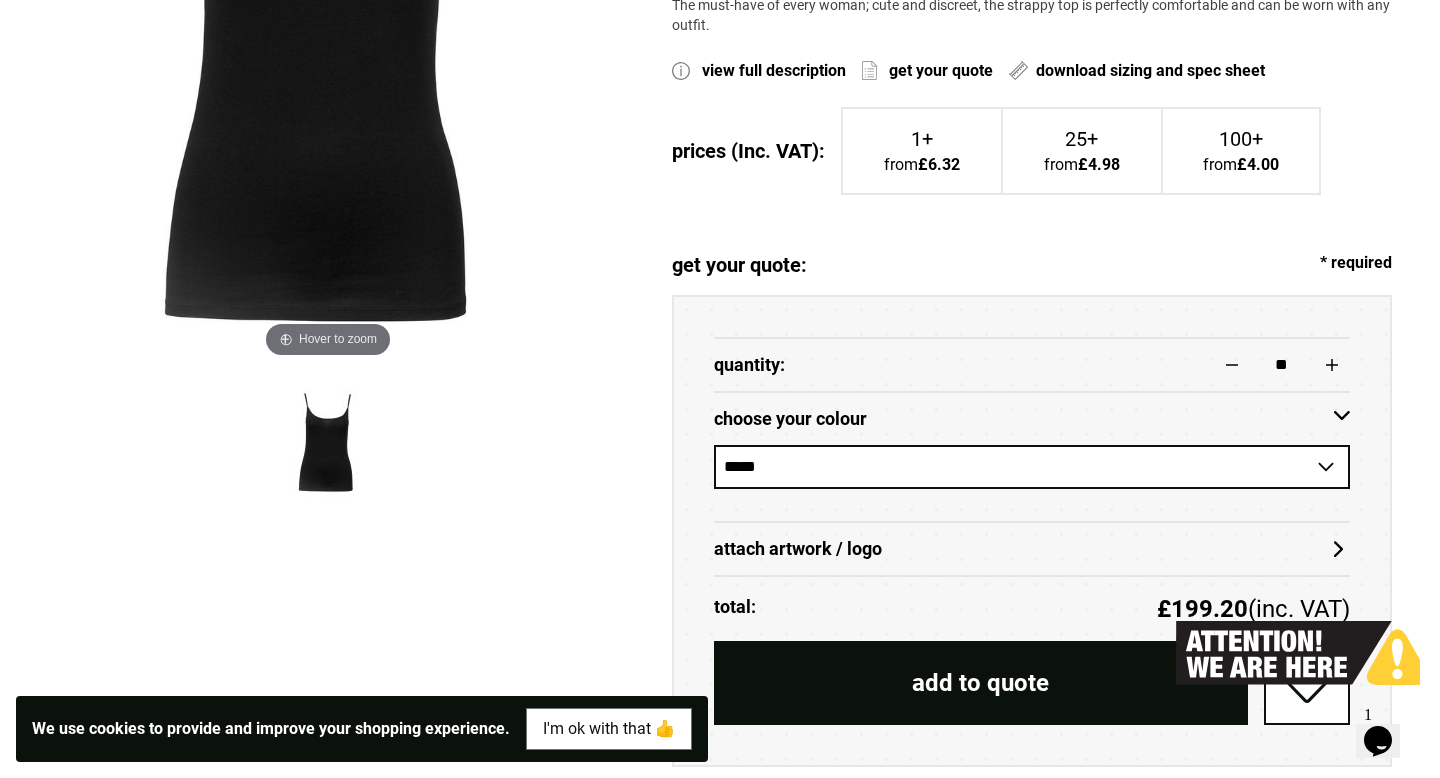 click on "**********" at bounding box center [1032, 467] 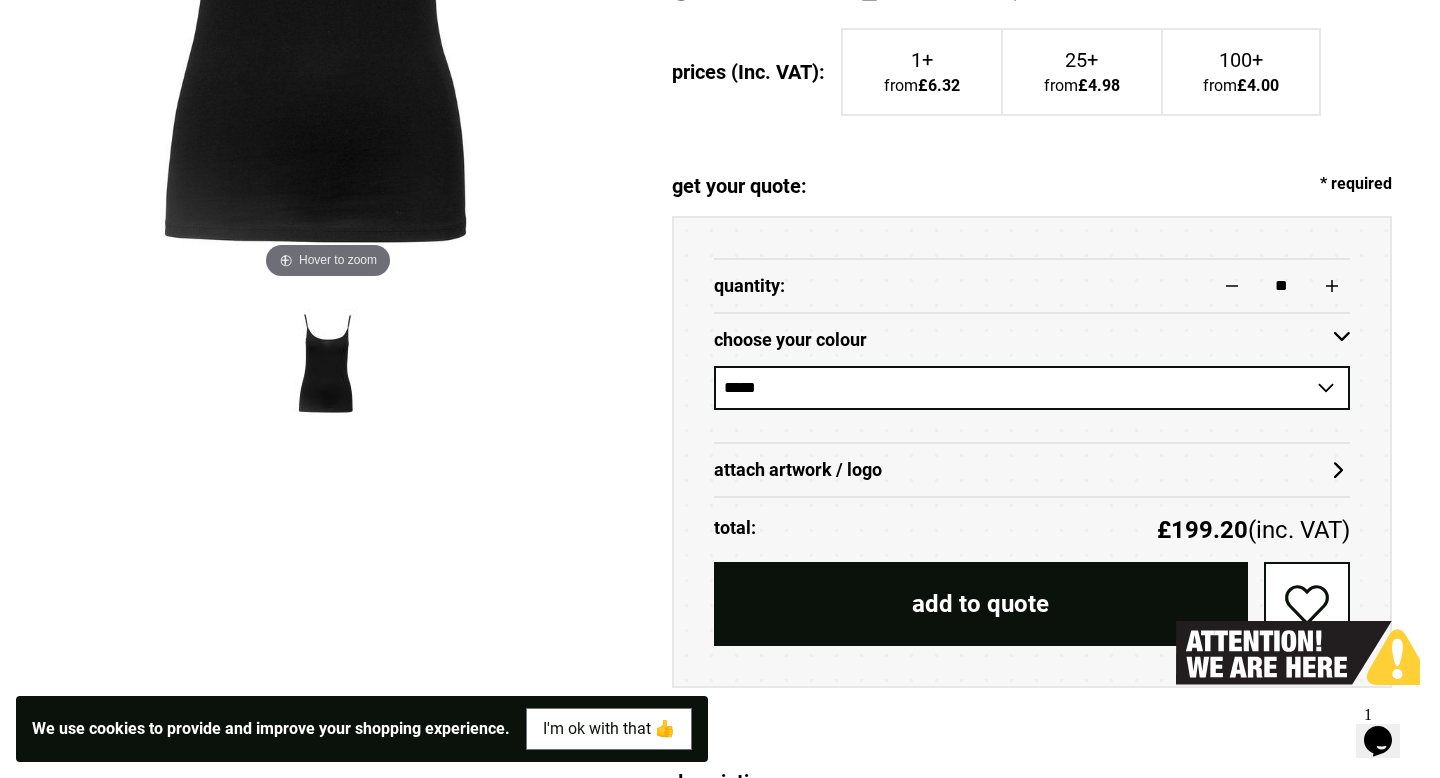 click on "attach artwork / logo" at bounding box center (1032, 470) 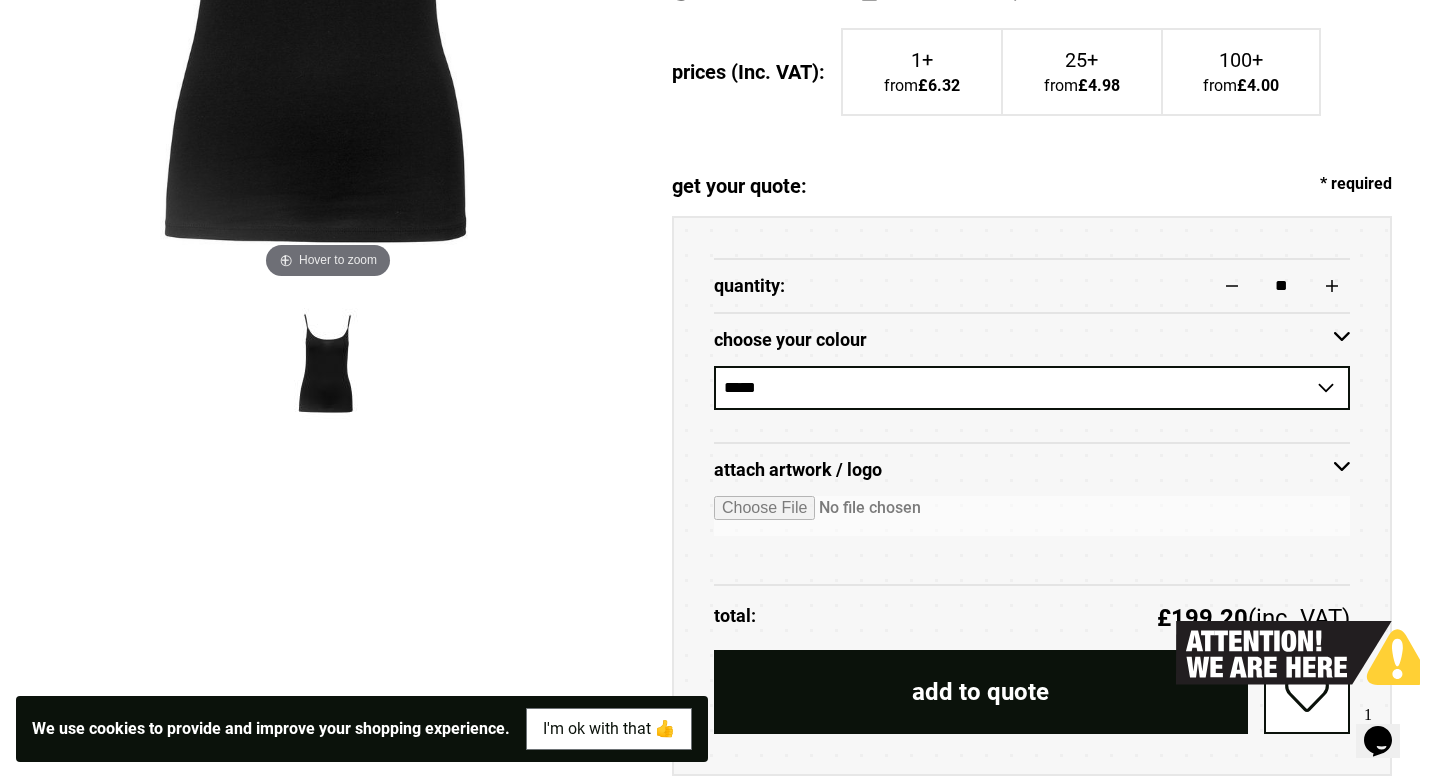 click on "attach artwork / logo" at bounding box center [1032, 470] 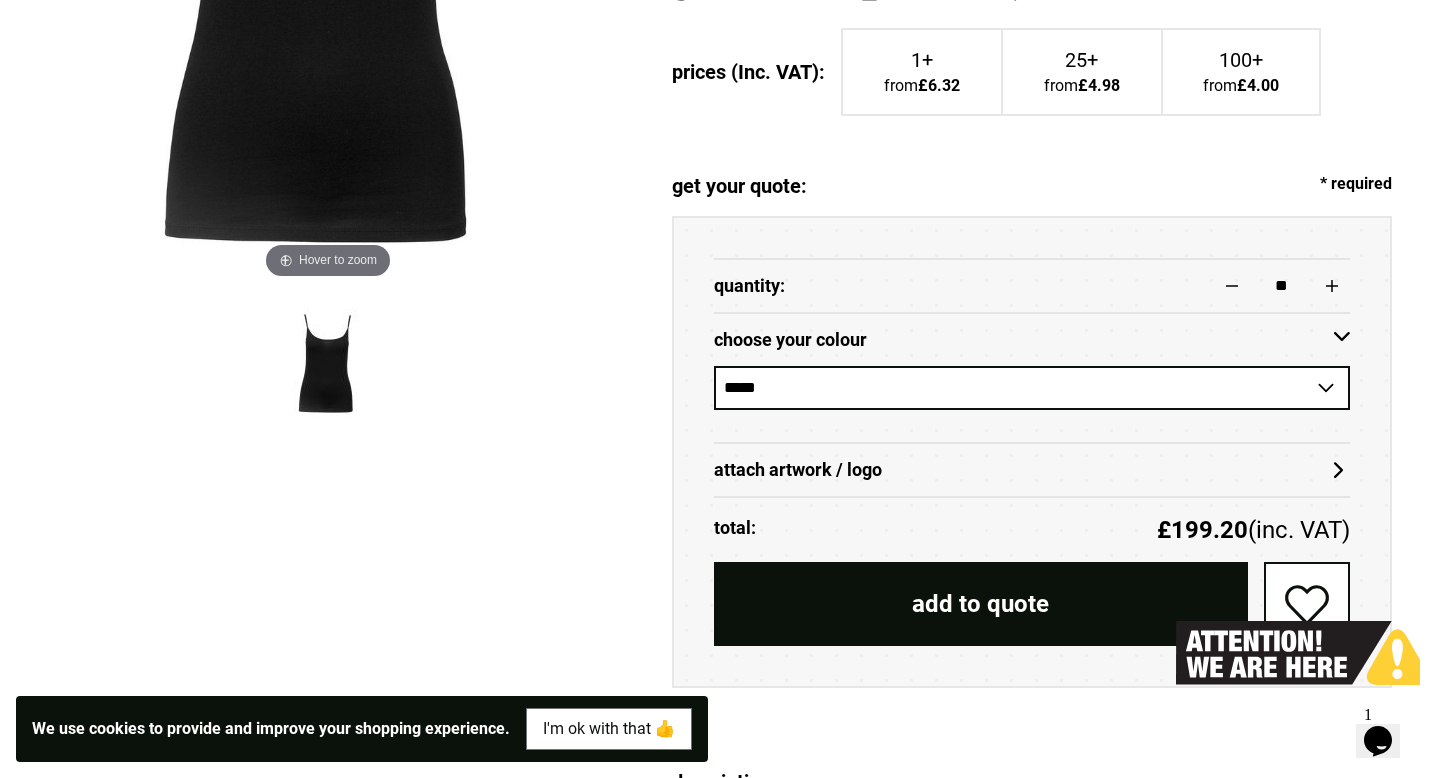 click on "add to quote" at bounding box center (981, 604) 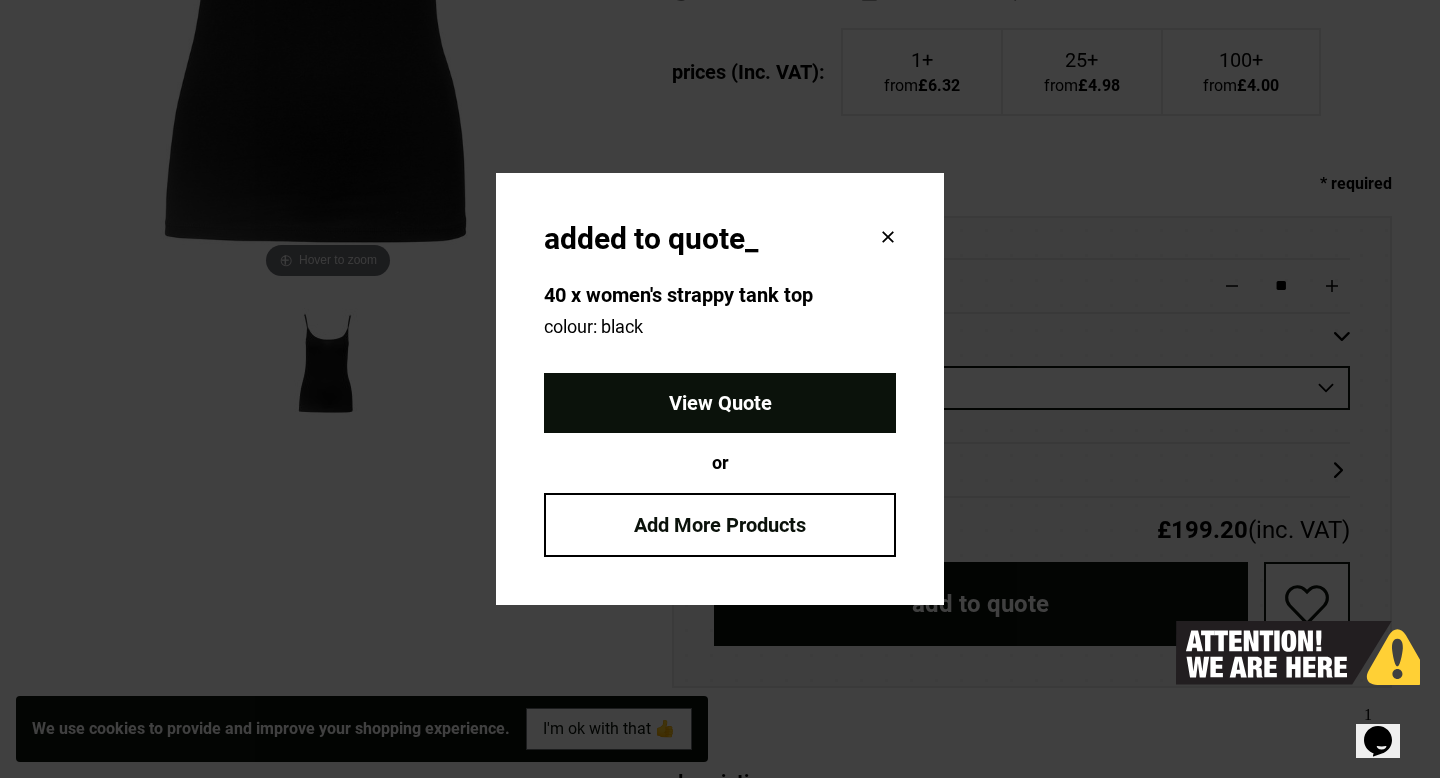 click on "View Quote" at bounding box center (720, 403) 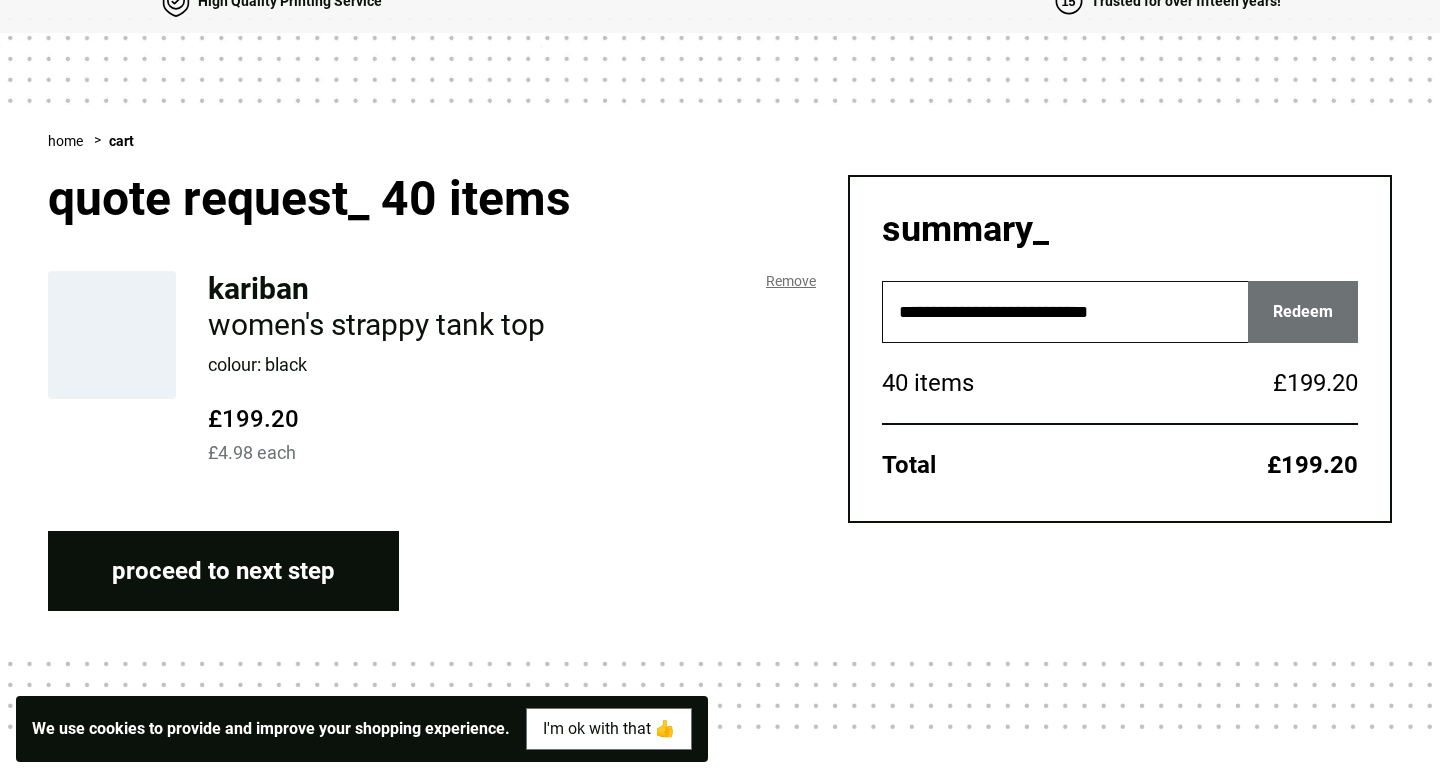 scroll, scrollTop: 0, scrollLeft: 0, axis: both 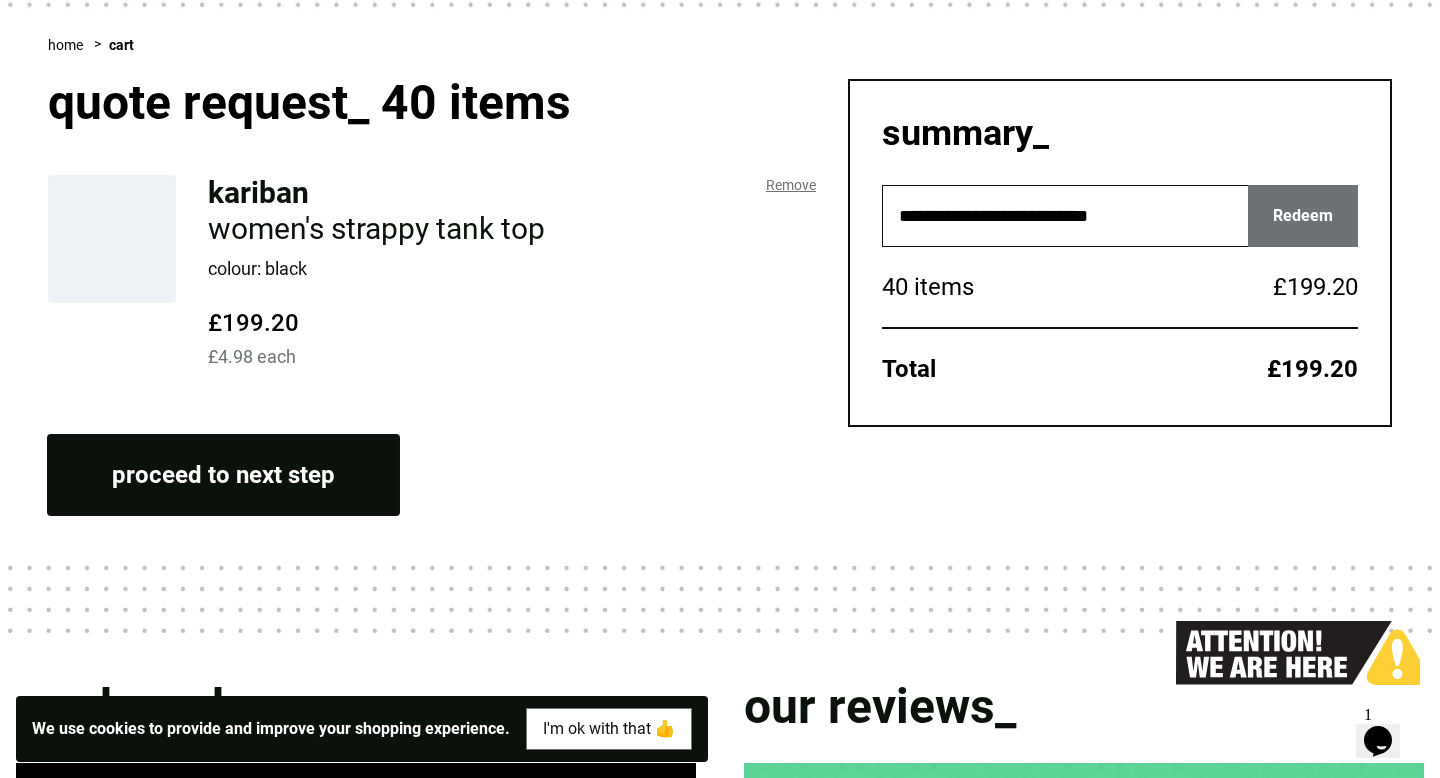 click on "proceed to next step" at bounding box center (223, 475) 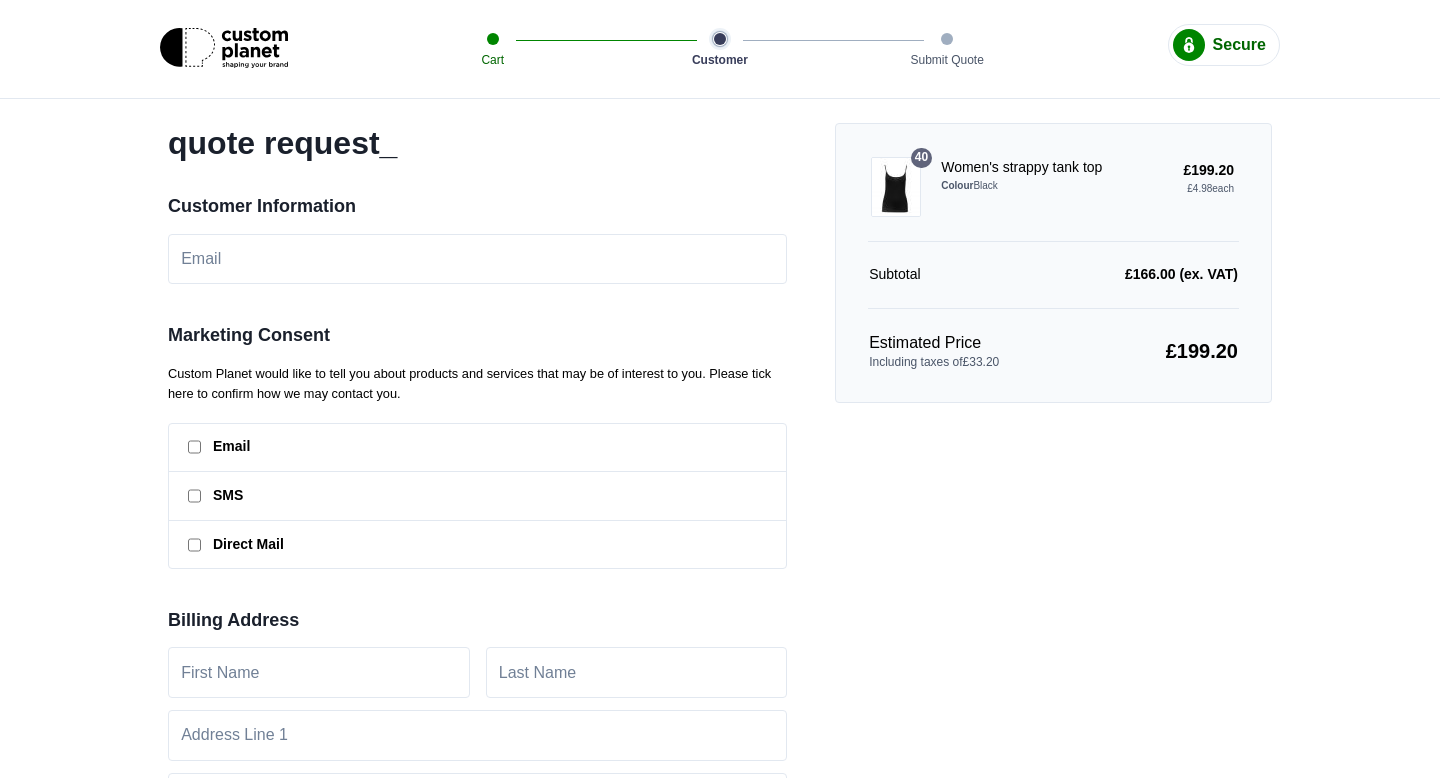 scroll, scrollTop: 0, scrollLeft: 0, axis: both 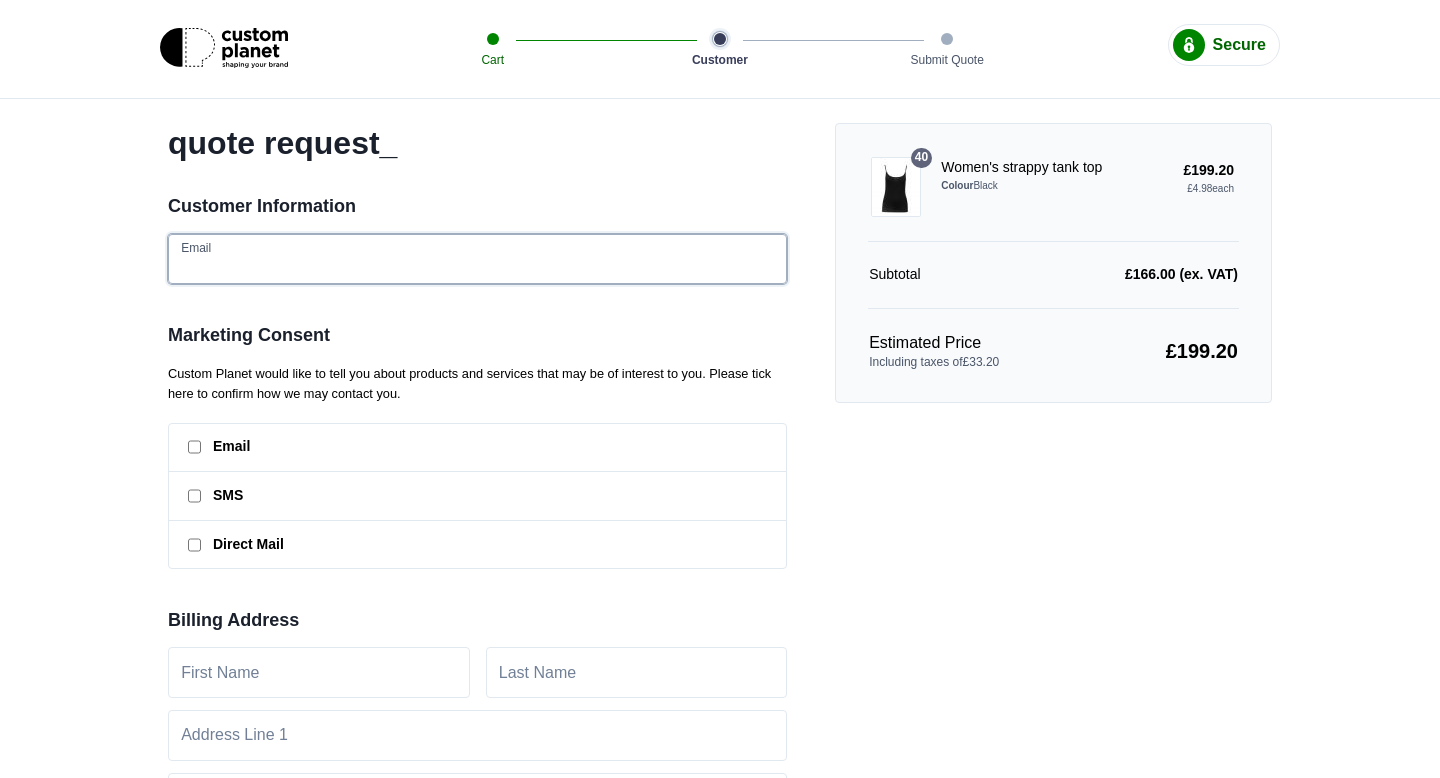 click at bounding box center (477, 259) 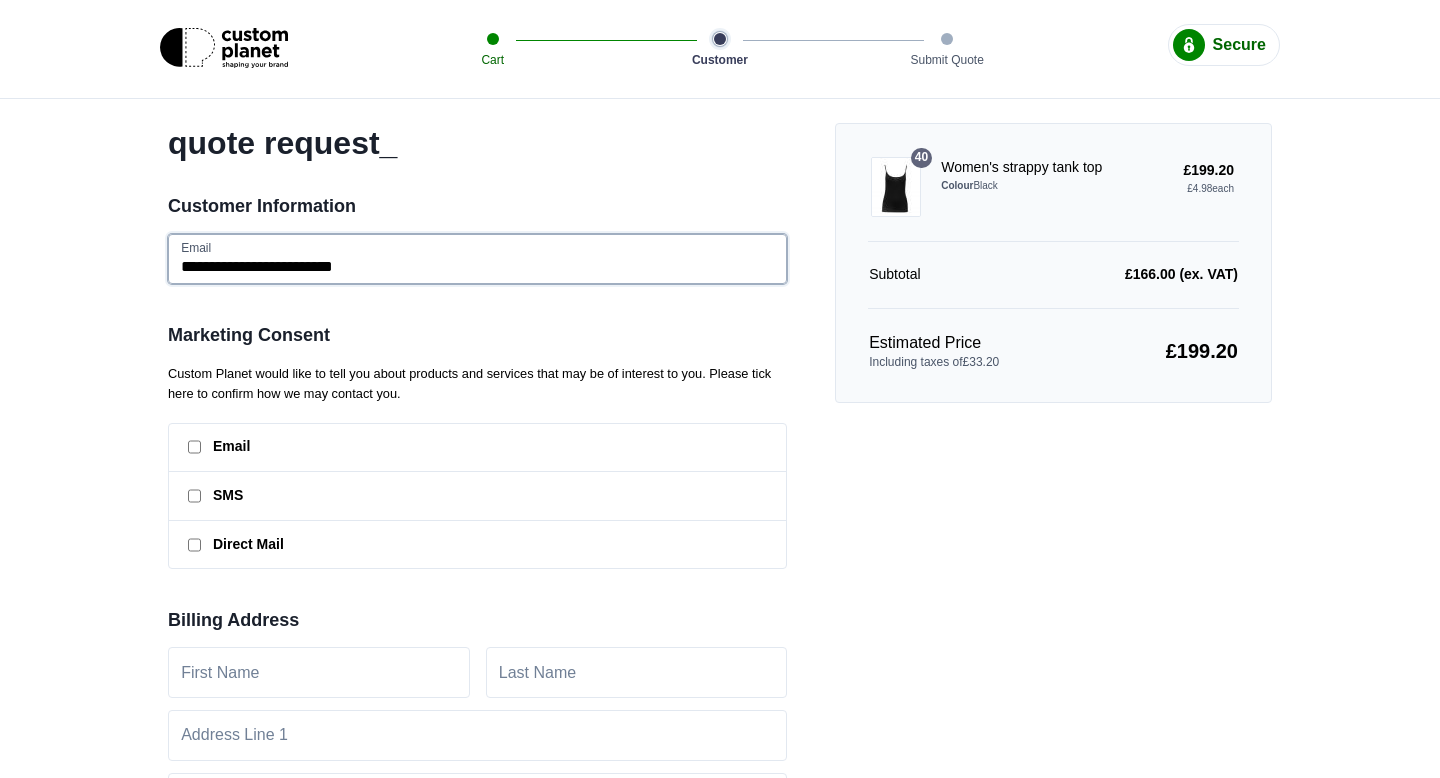 type on "**********" 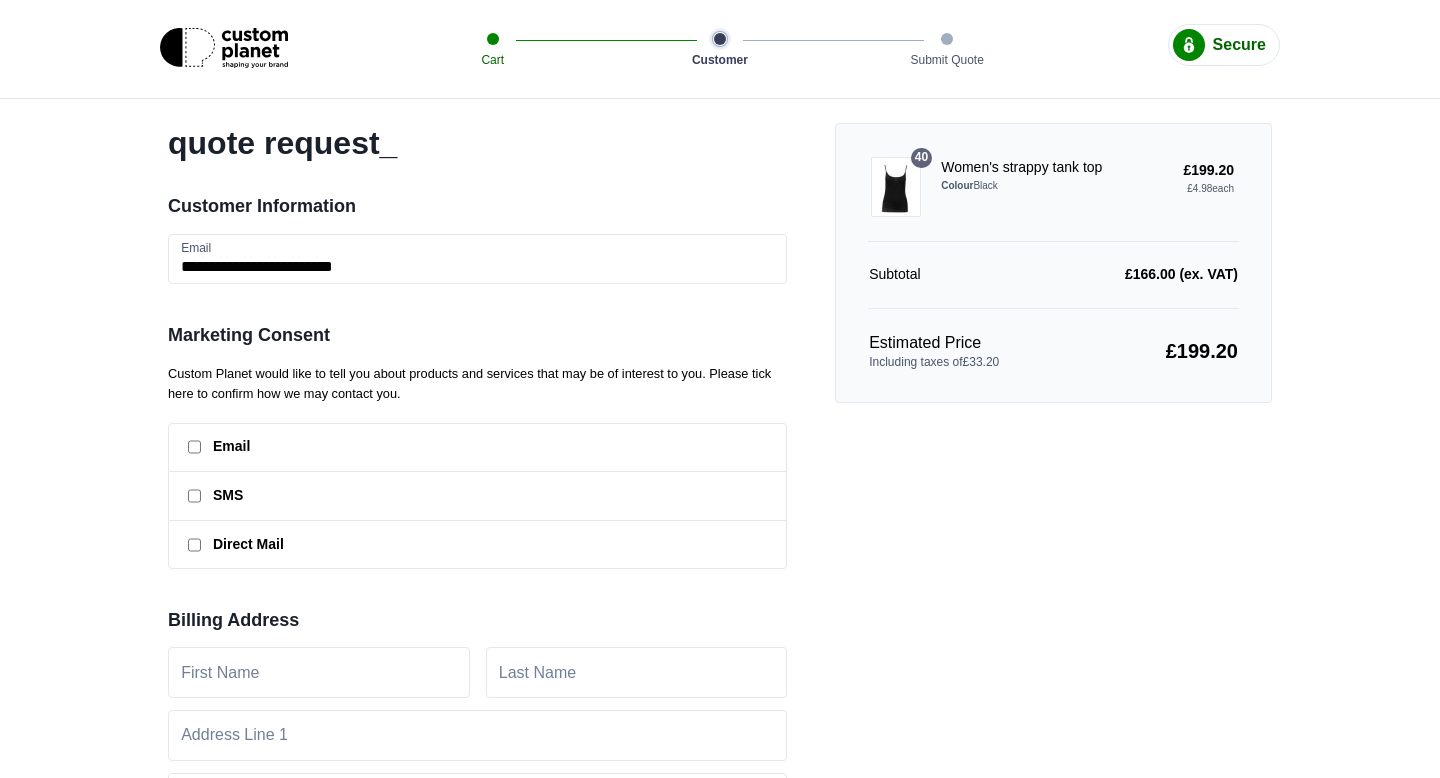 click on "Marketing Consent" at bounding box center (477, 335) 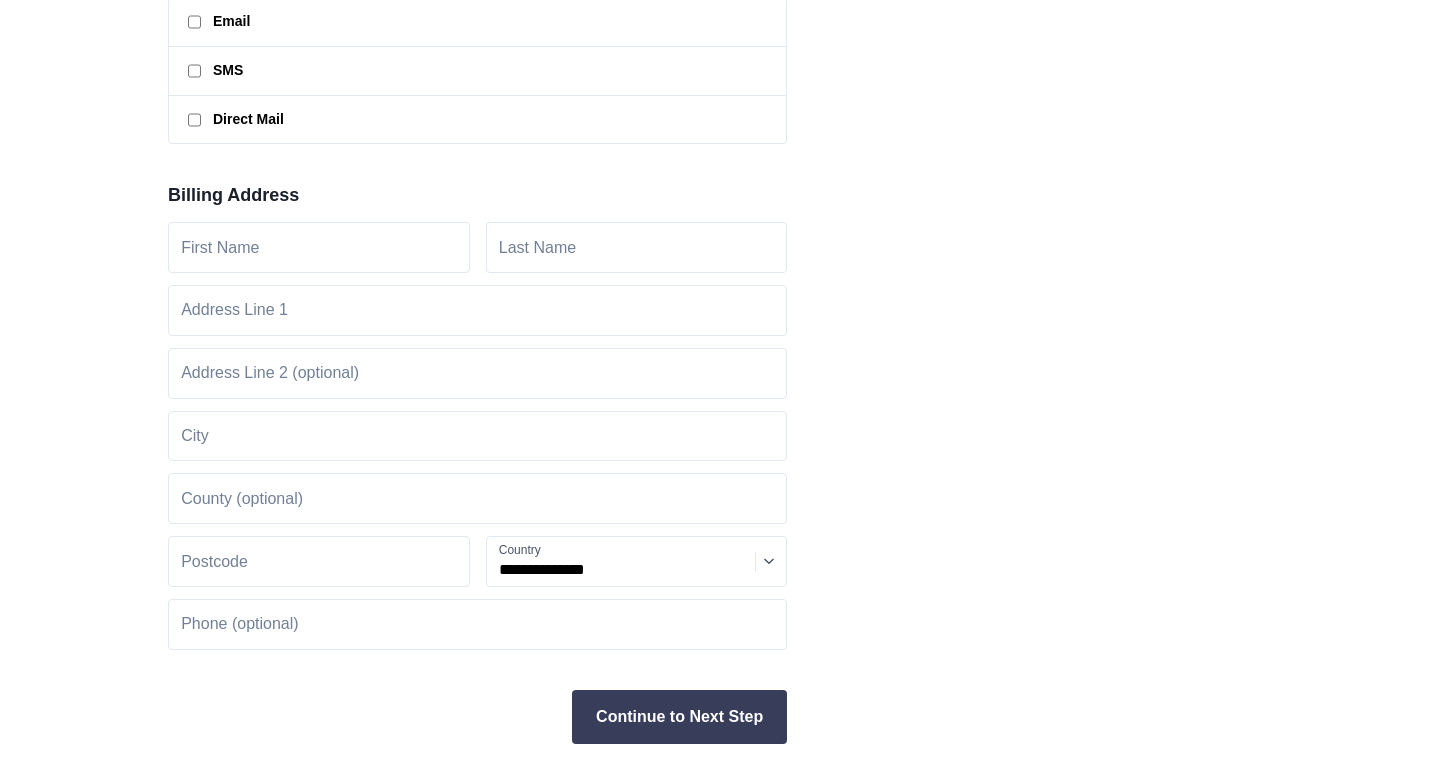 scroll, scrollTop: 436, scrollLeft: 0, axis: vertical 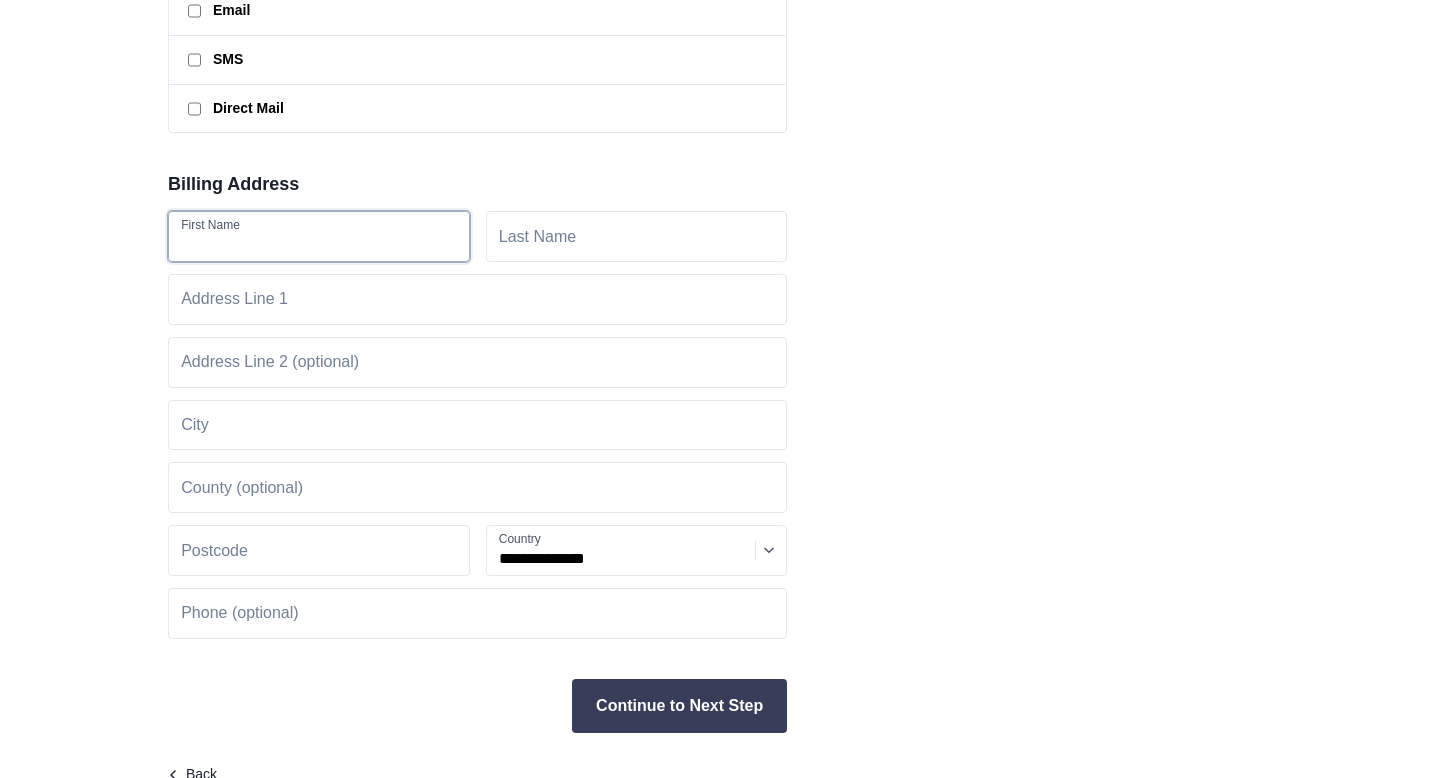 click at bounding box center [319, 236] 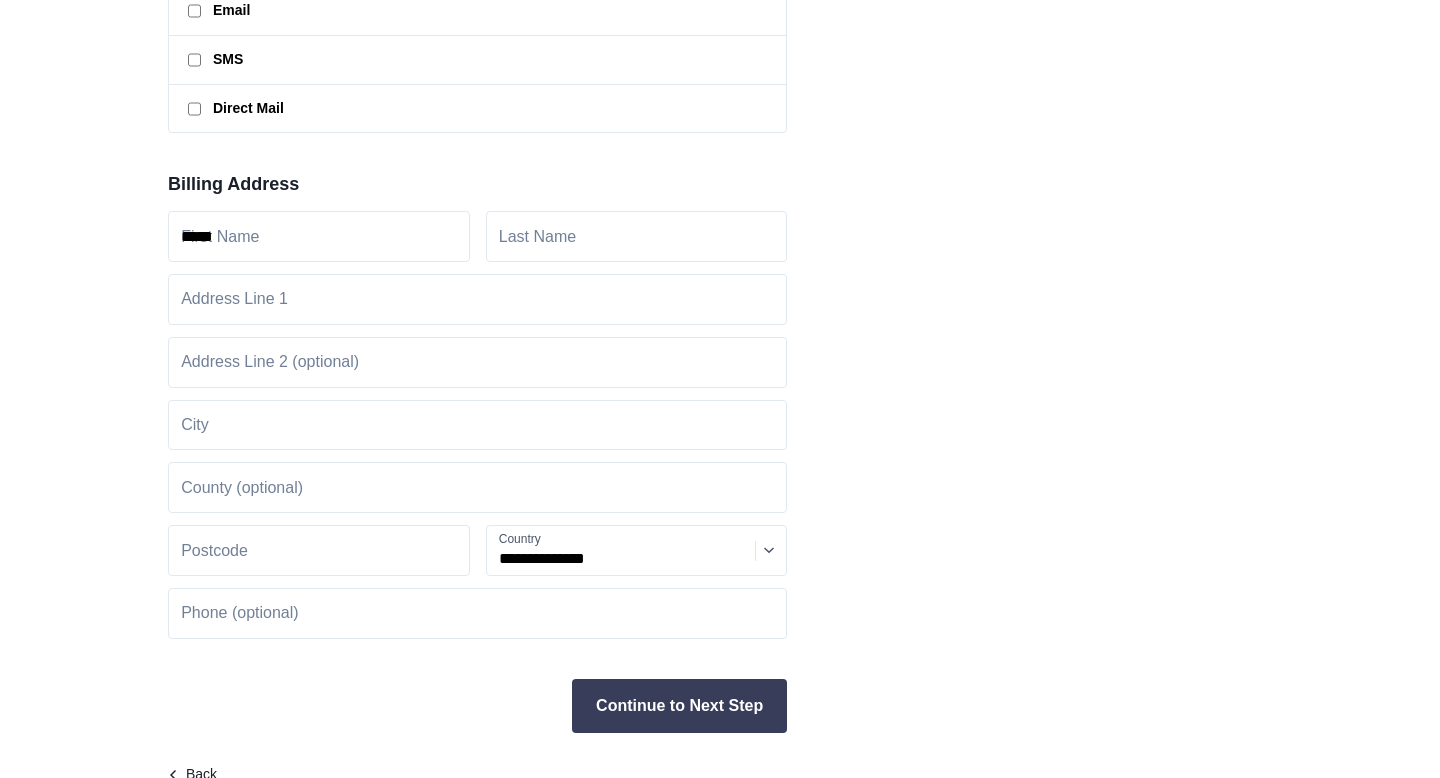type on "*******" 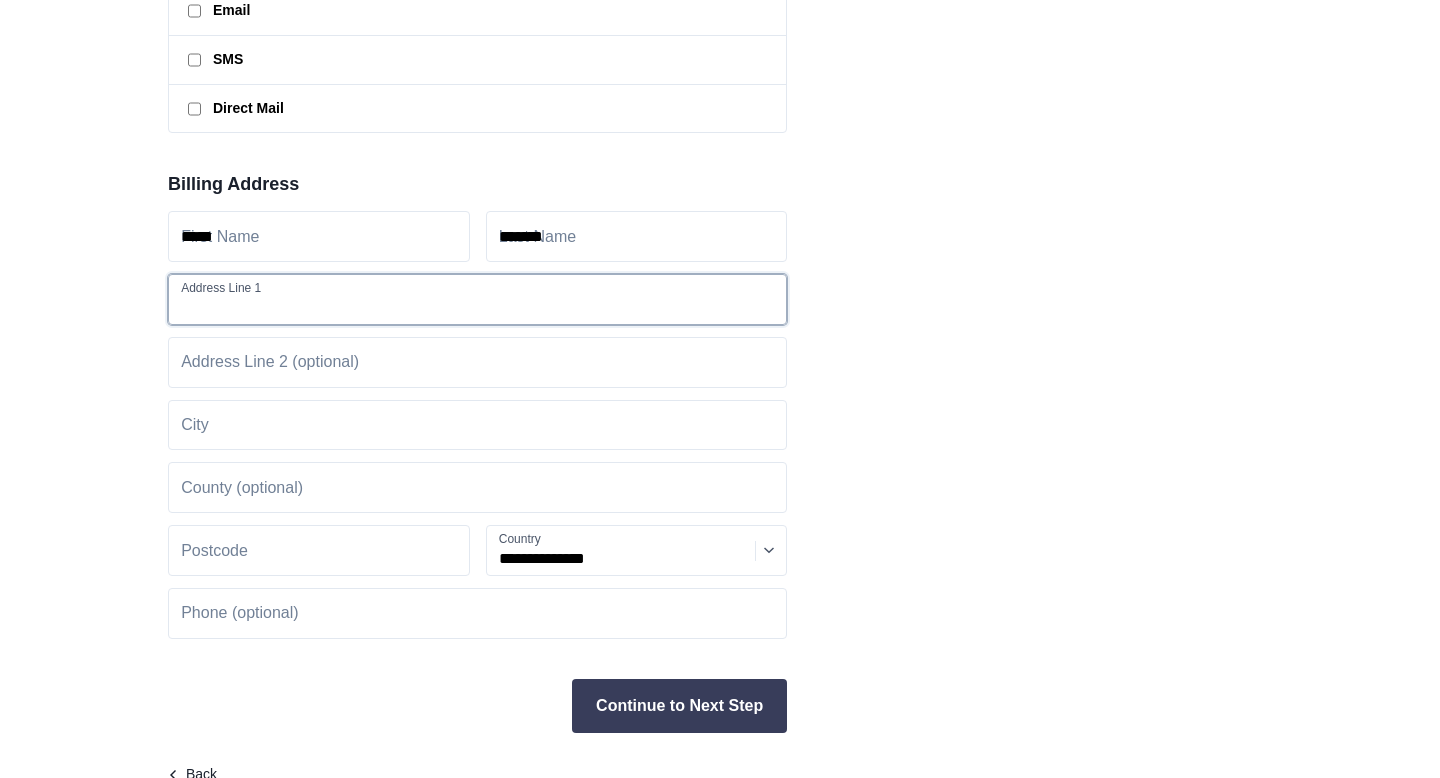 type on "**********" 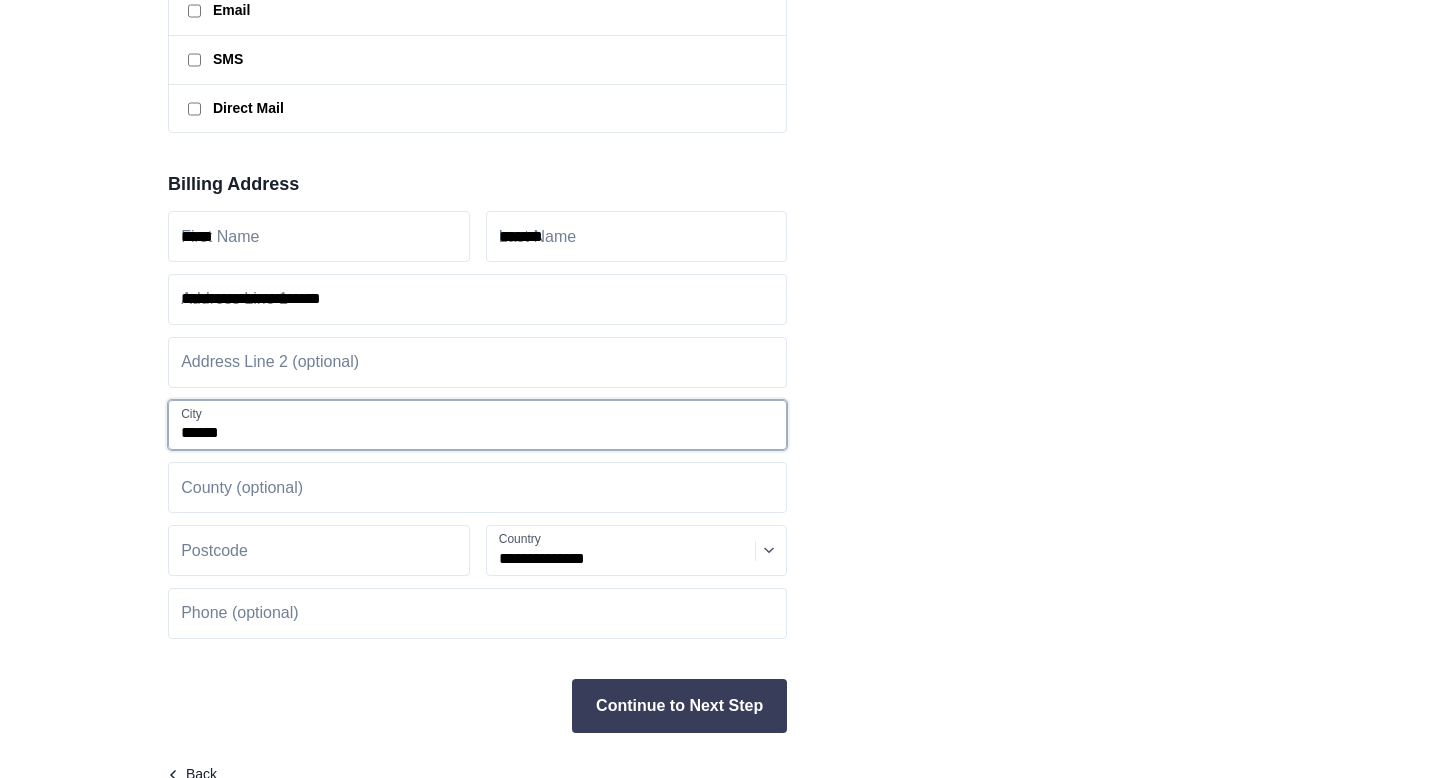 type on "*******" 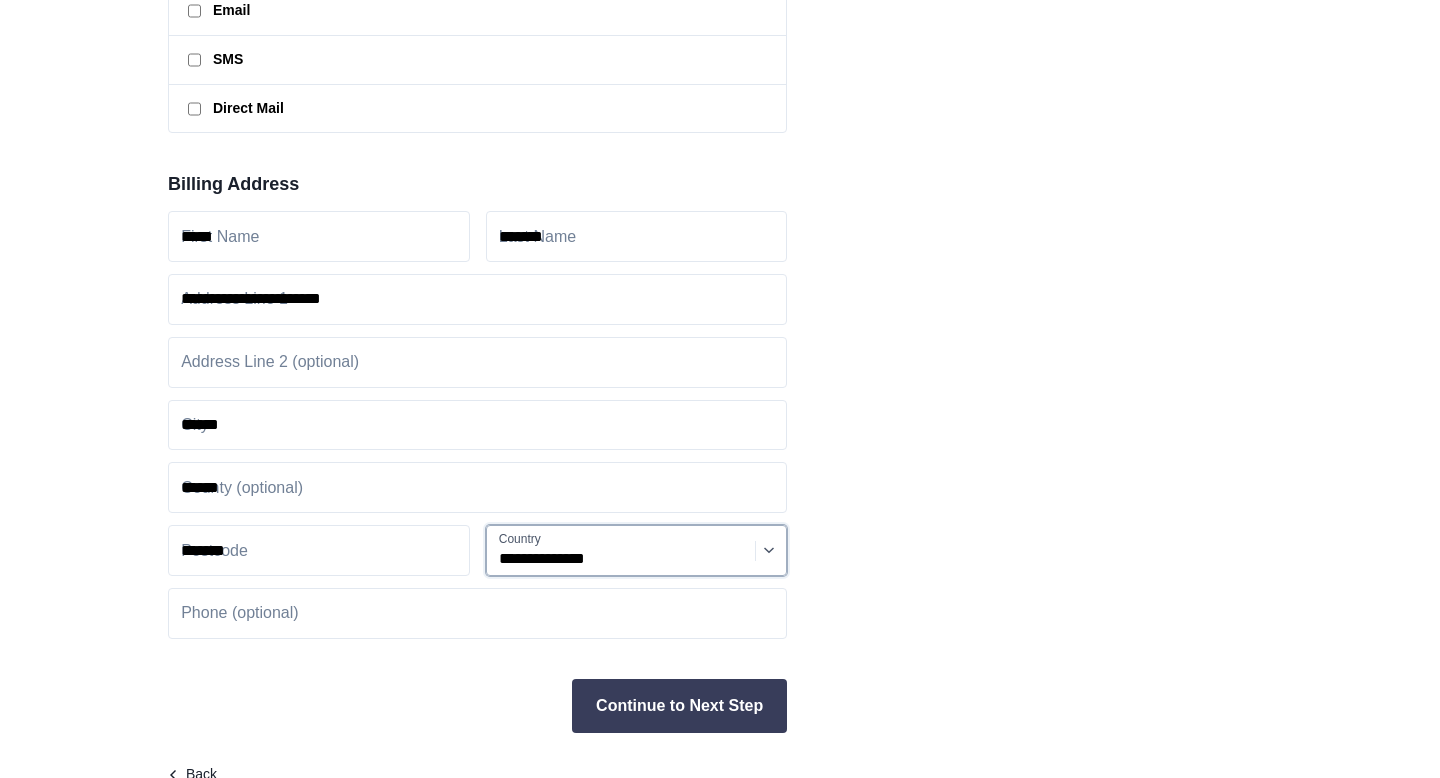 select on "**" 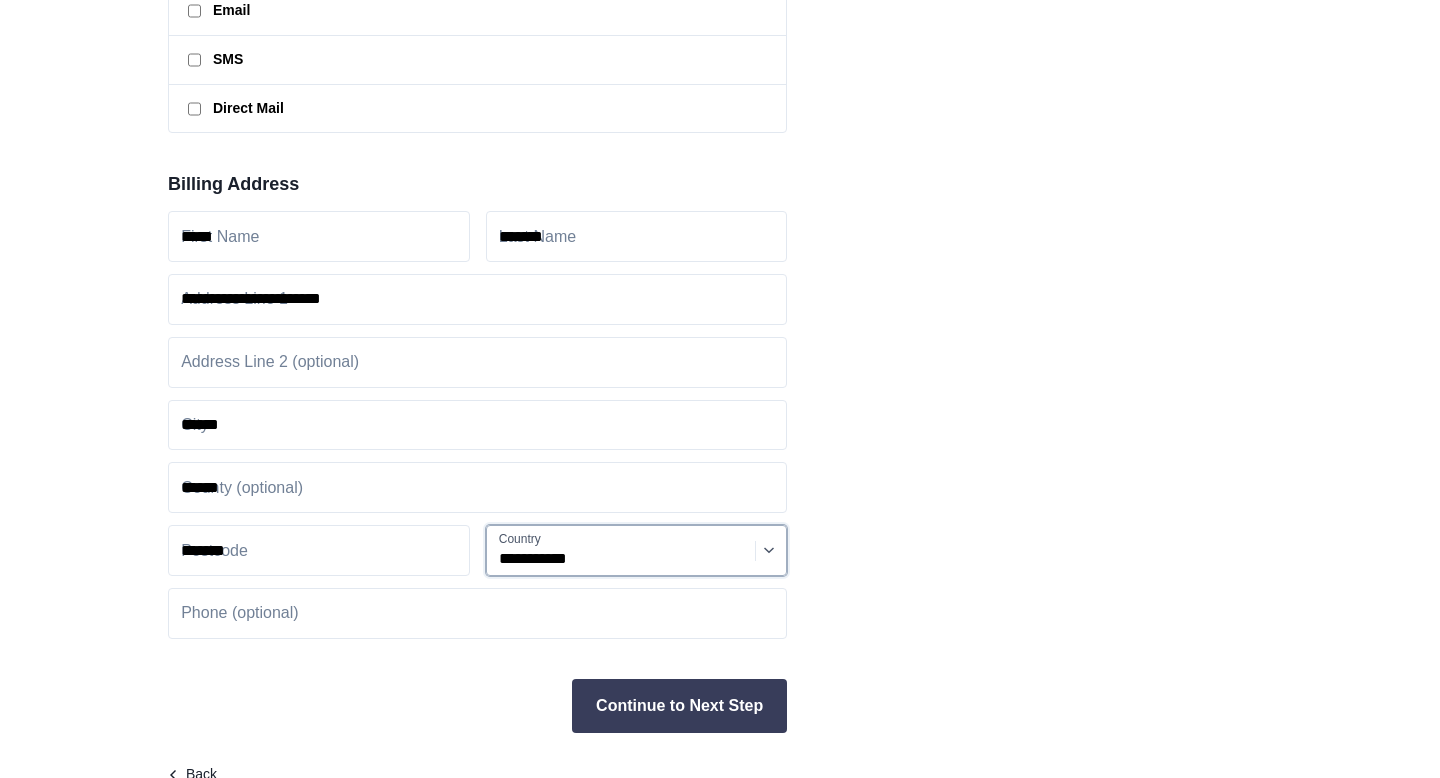 type on "**********" 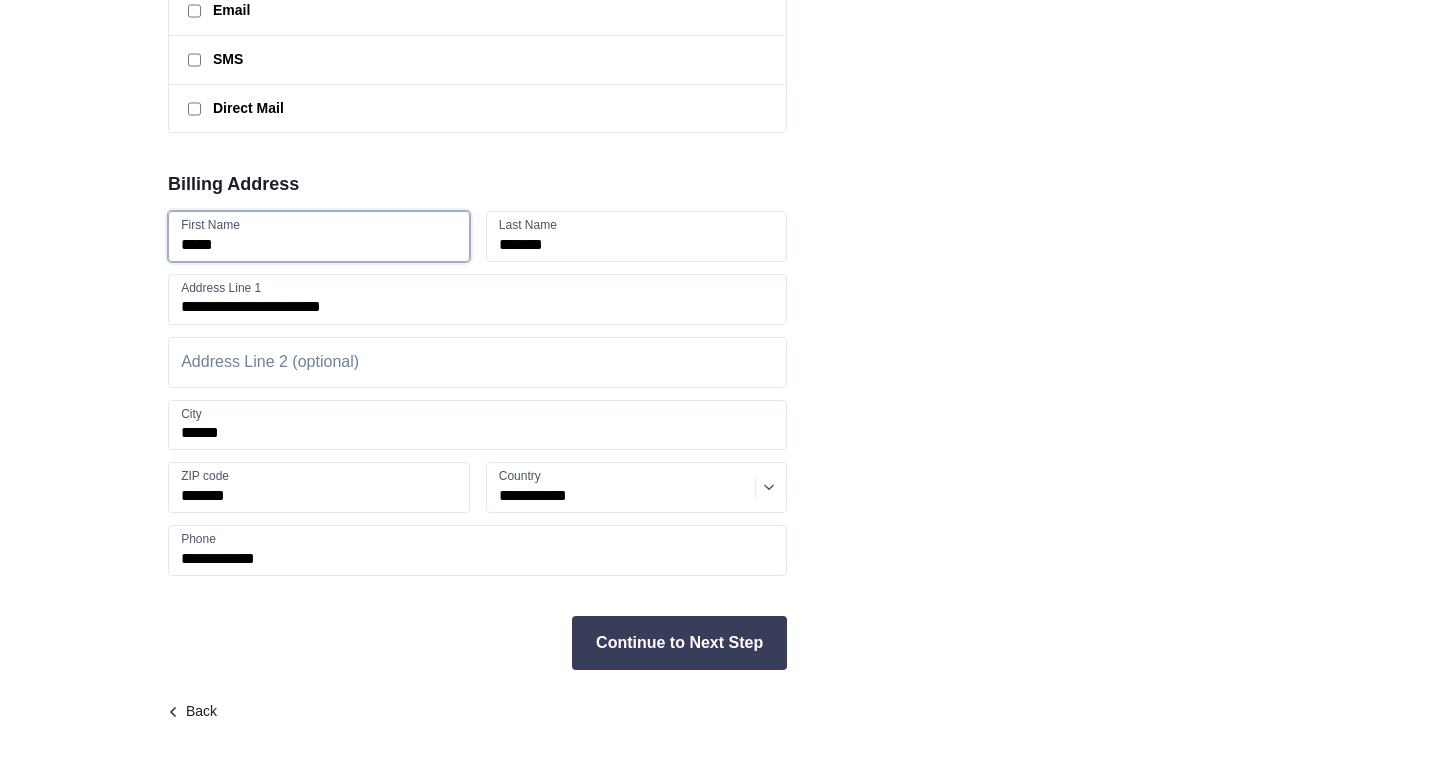scroll, scrollTop: 443, scrollLeft: 0, axis: vertical 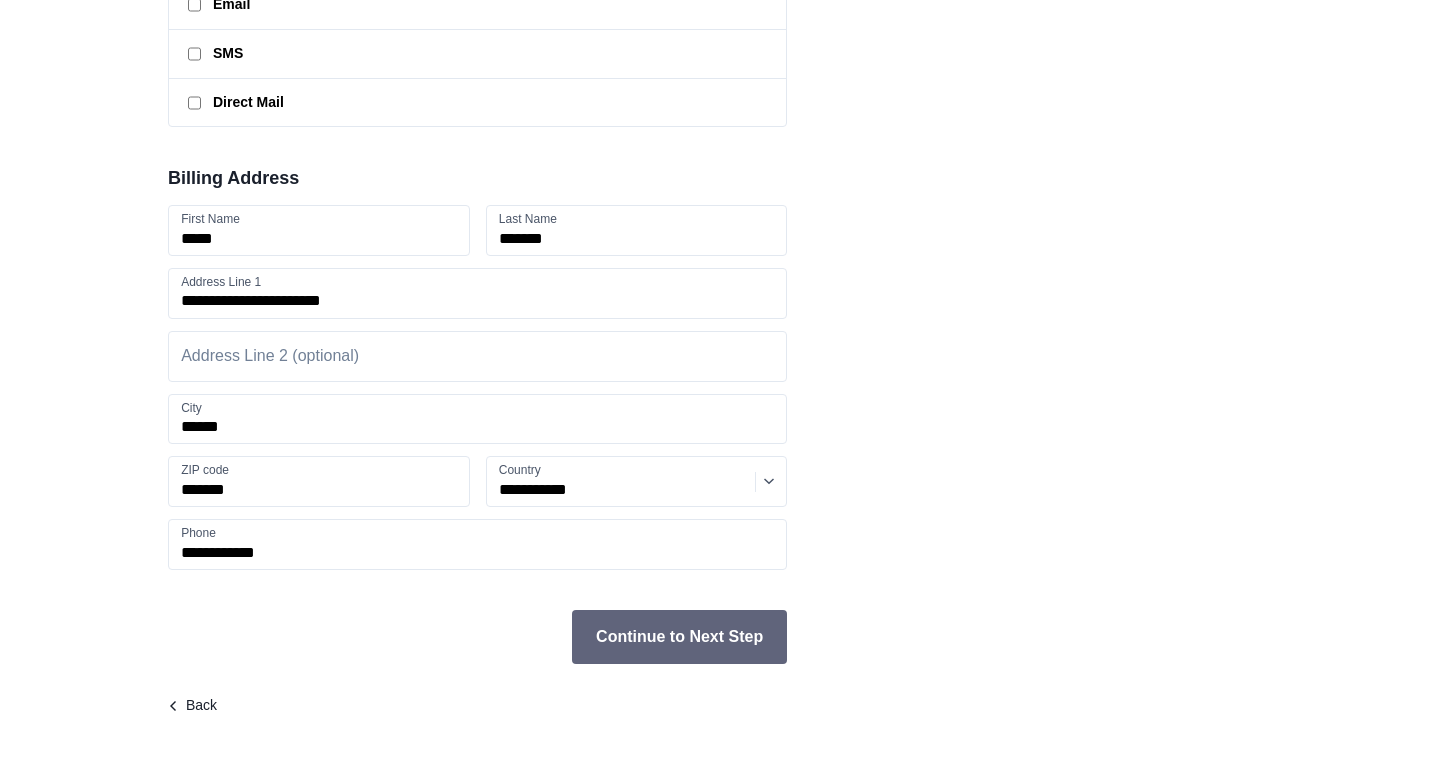 click on "Continue to Next Step" at bounding box center (679, 637) 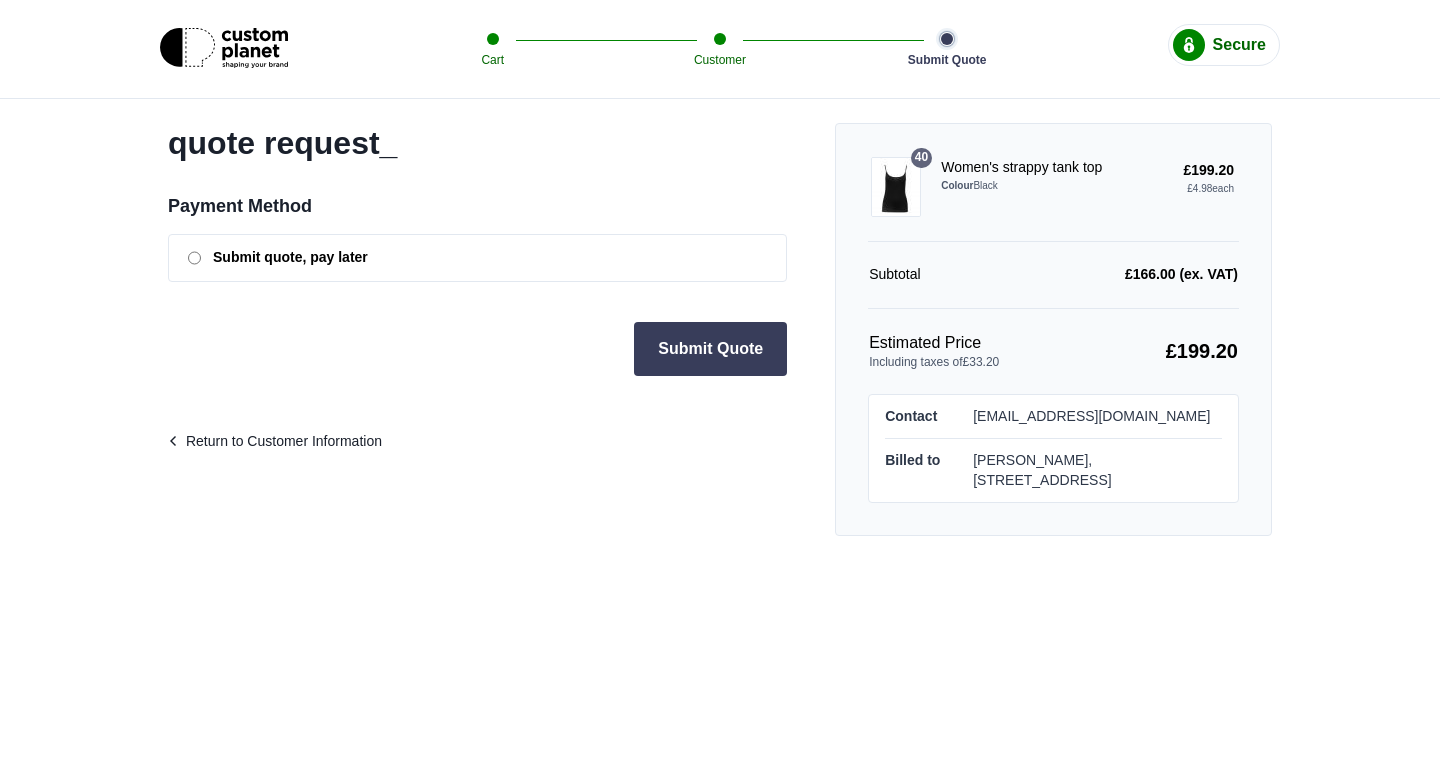 scroll, scrollTop: 0, scrollLeft: 0, axis: both 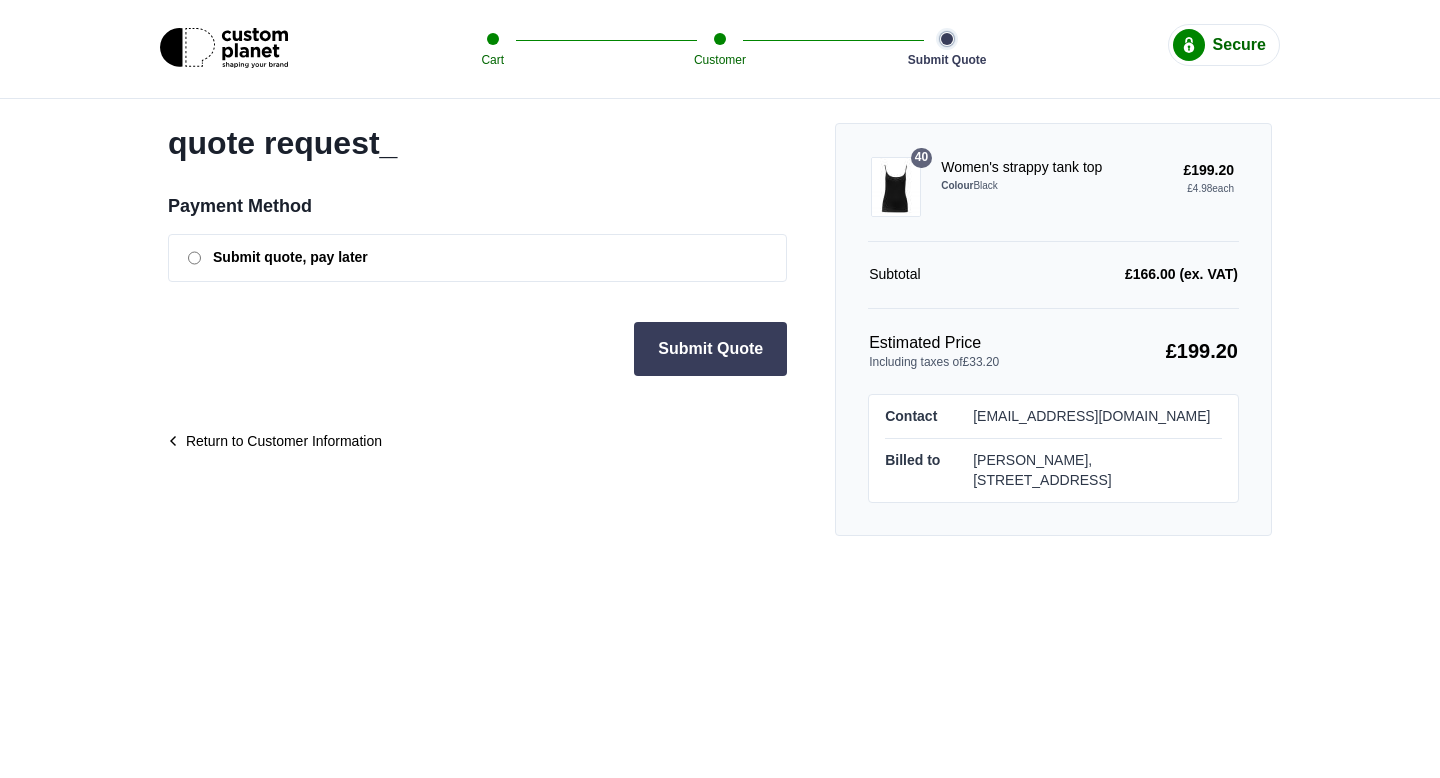 click on "Return to Customer Information" at bounding box center [284, 440] 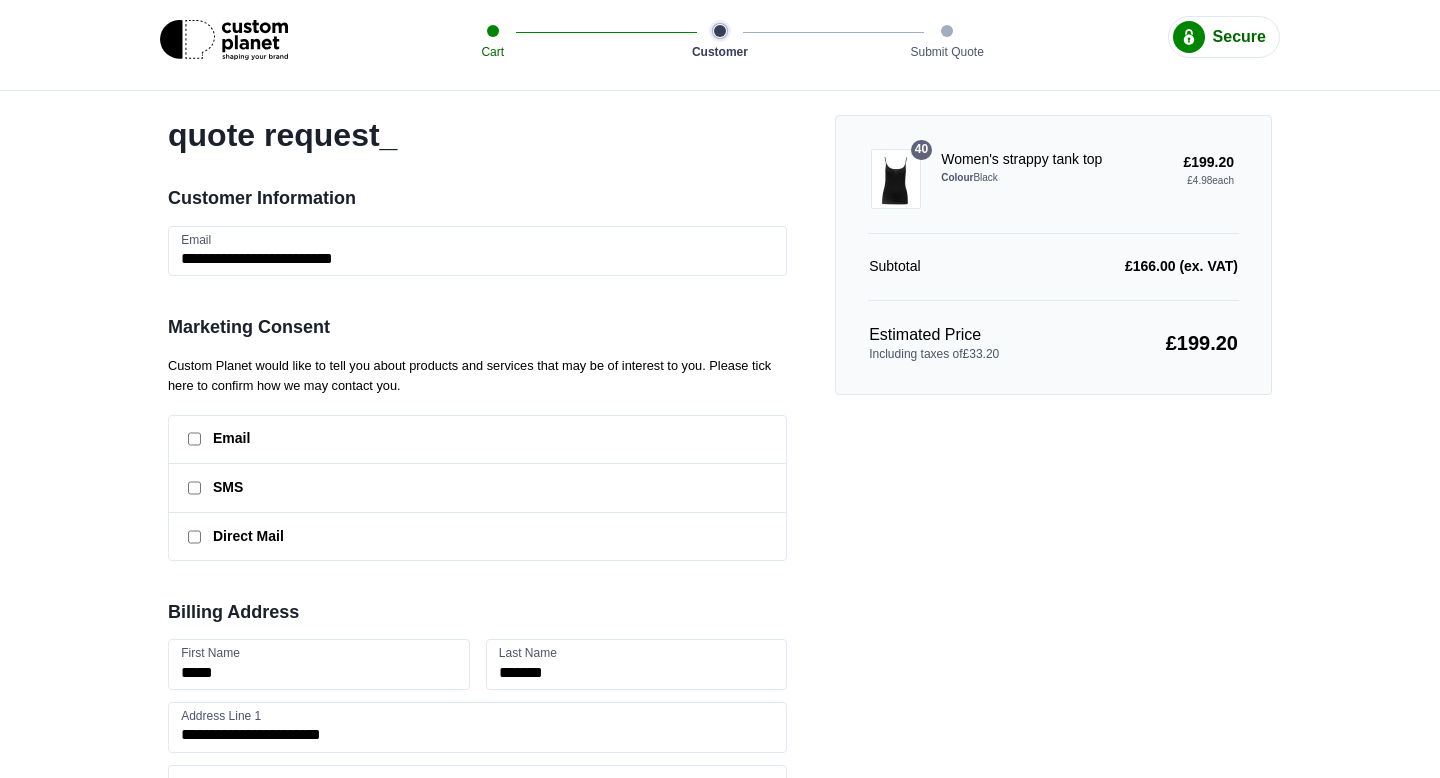 scroll, scrollTop: 443, scrollLeft: 0, axis: vertical 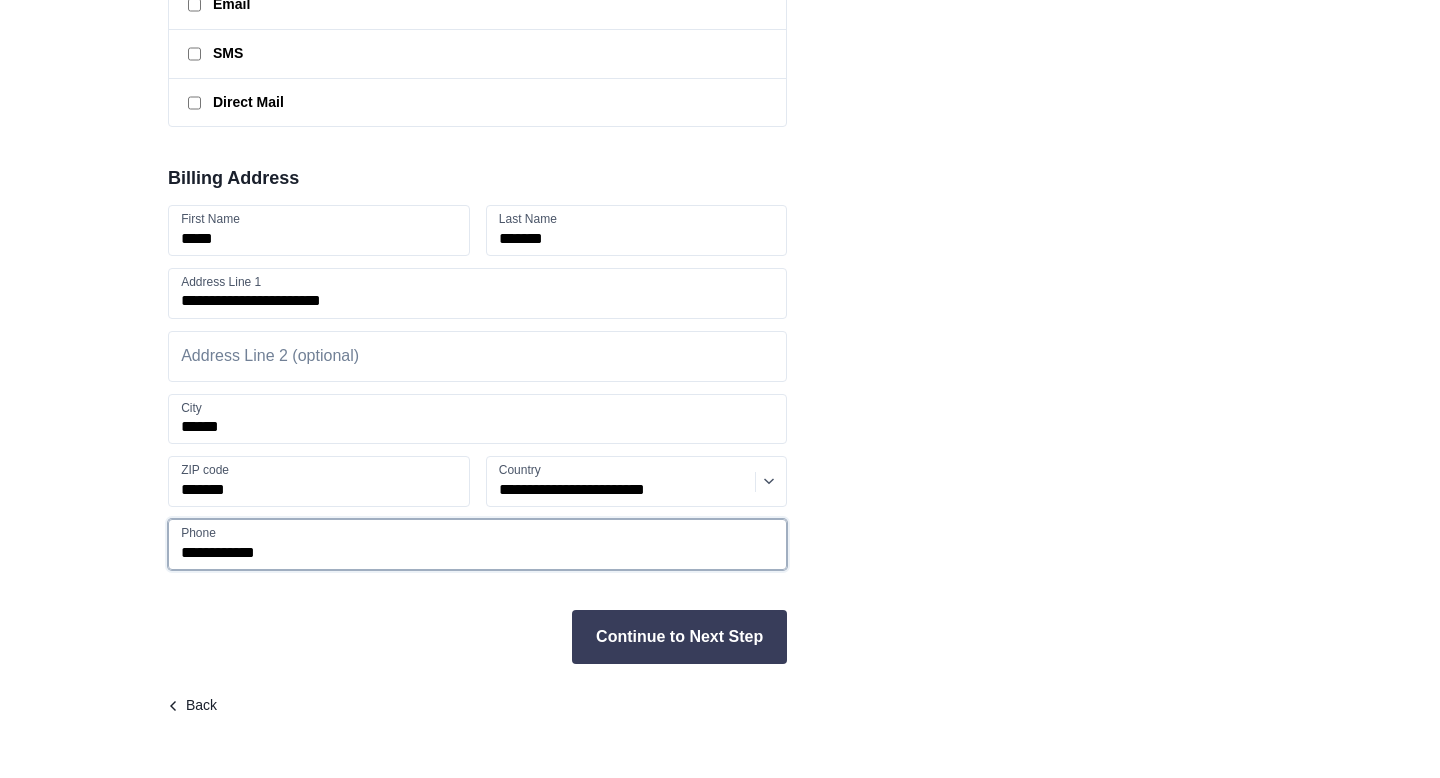 click on "**********" at bounding box center (477, 544) 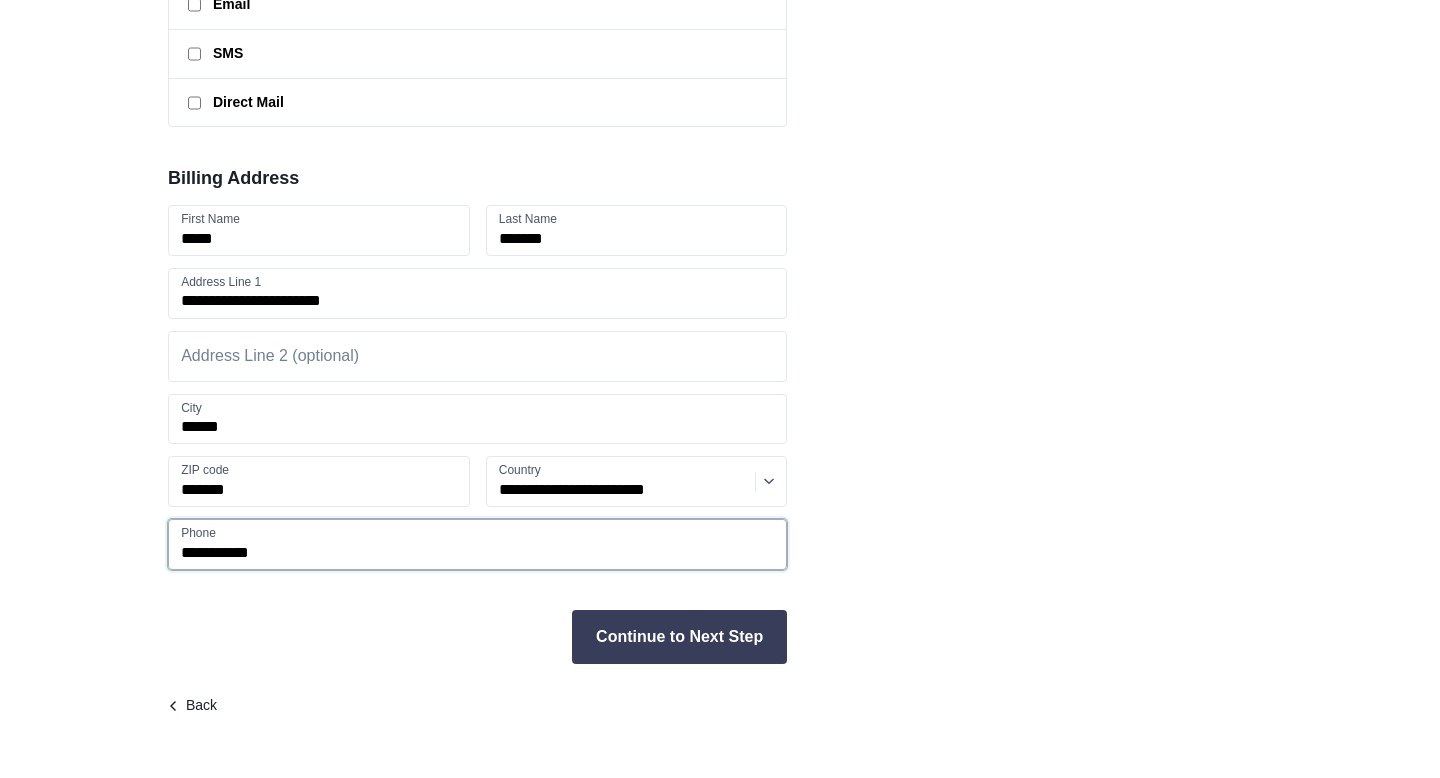 type on "**********" 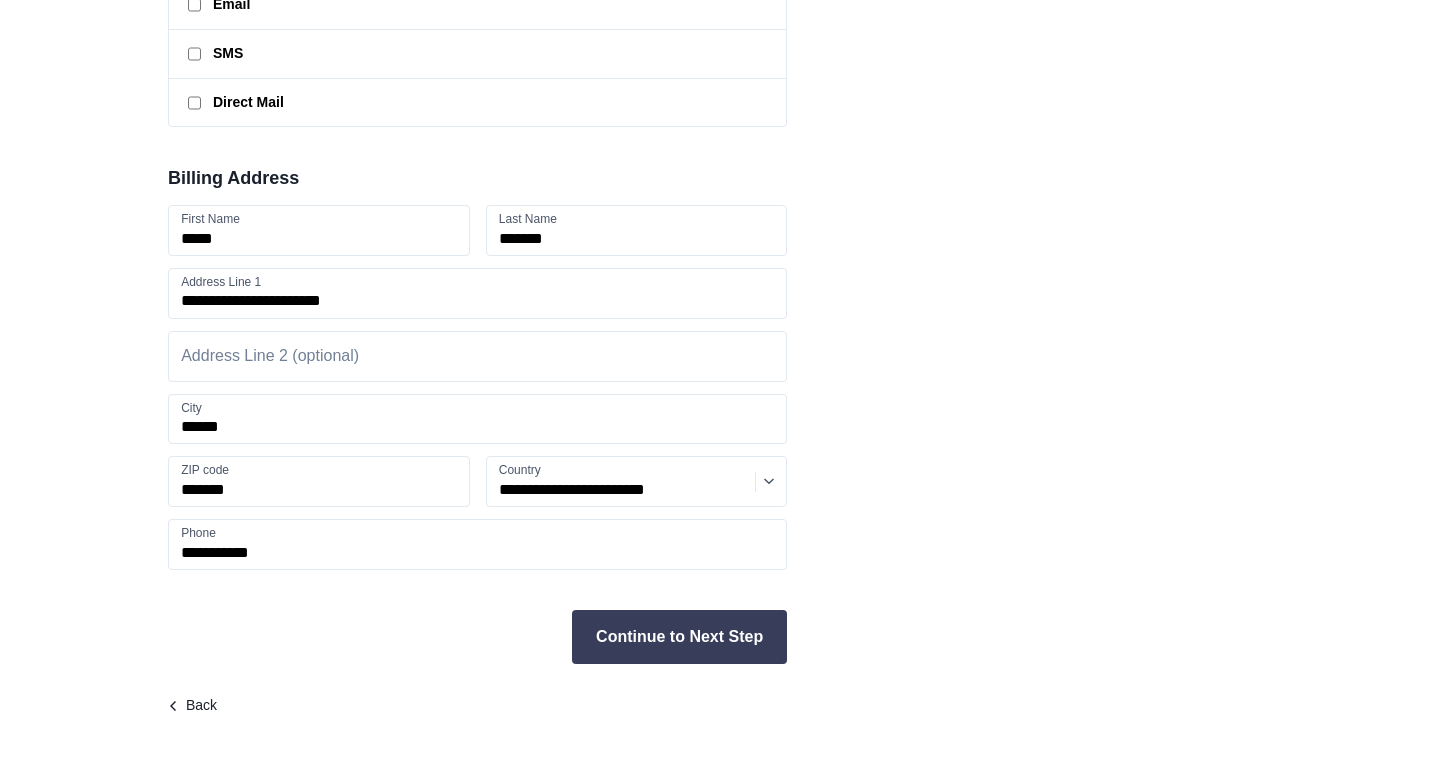 click on "**********" at bounding box center [477, 214] 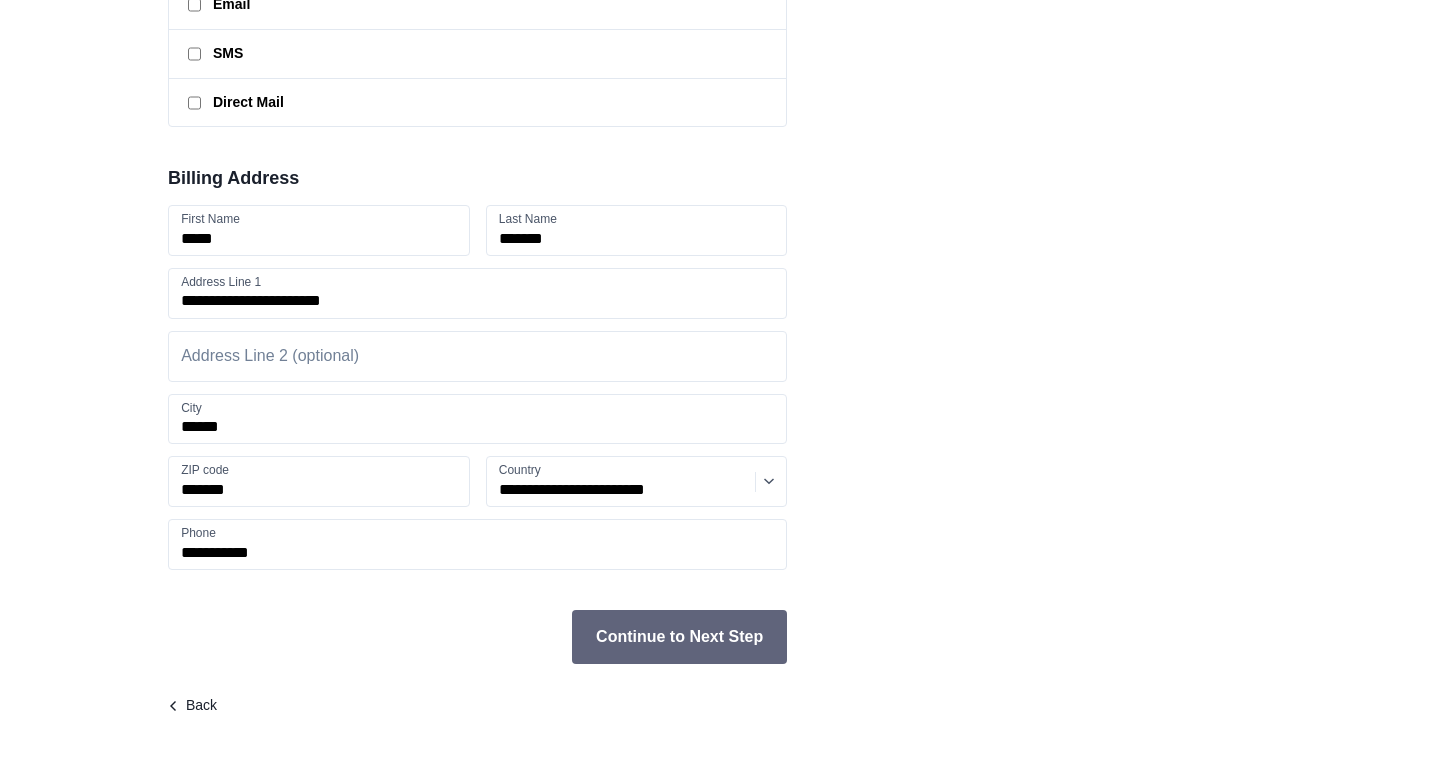 click on "Continue to Next Step" at bounding box center [679, 637] 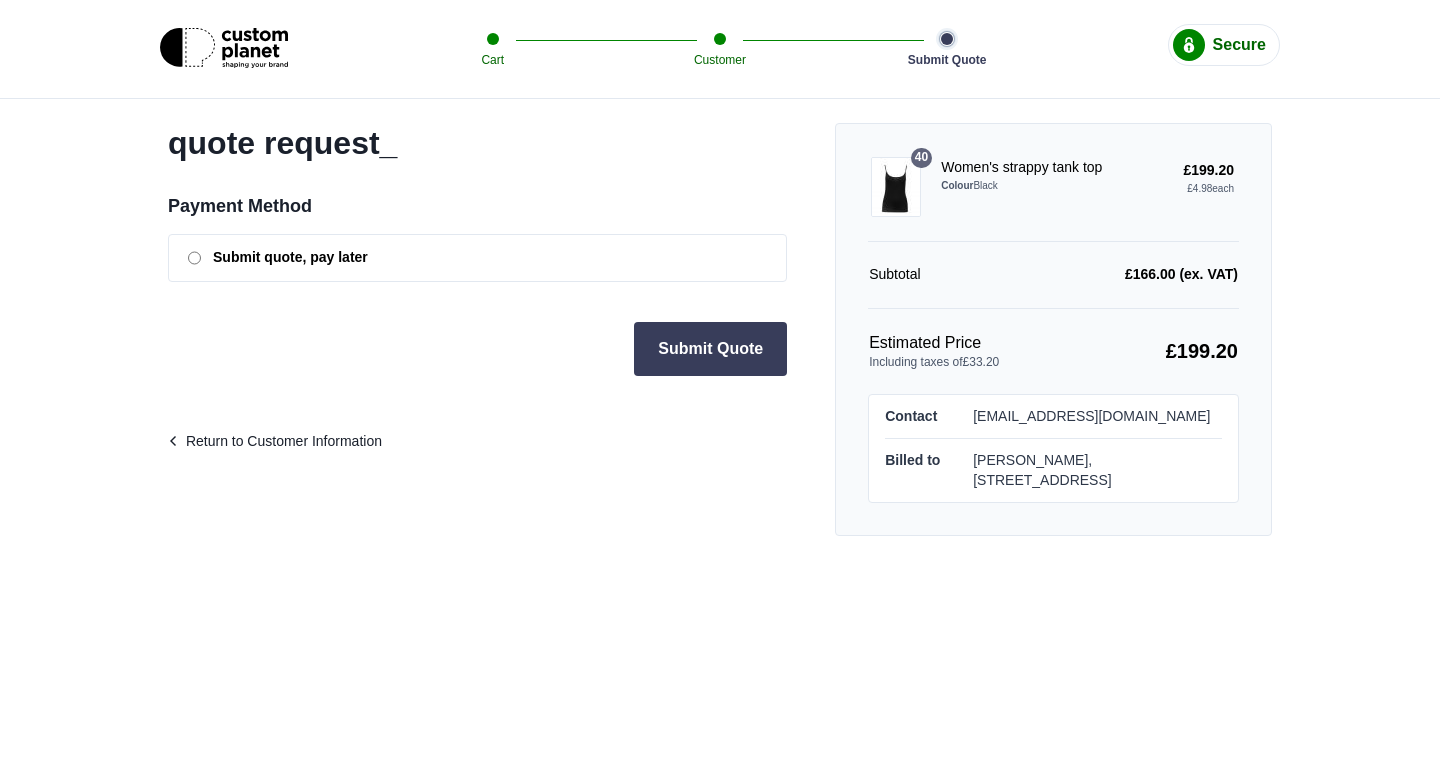 scroll, scrollTop: 0, scrollLeft: 0, axis: both 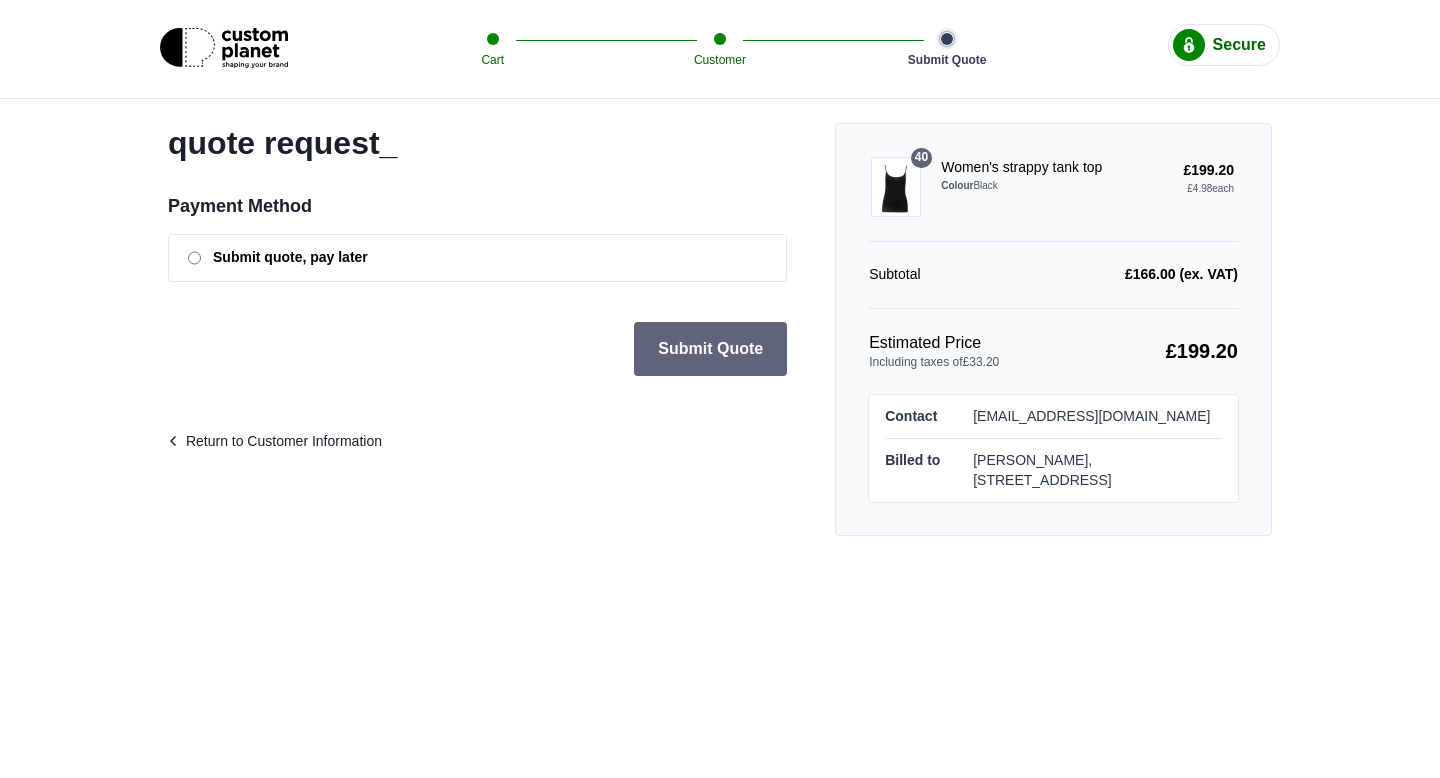 click on "Submit Quote" at bounding box center [710, 349] 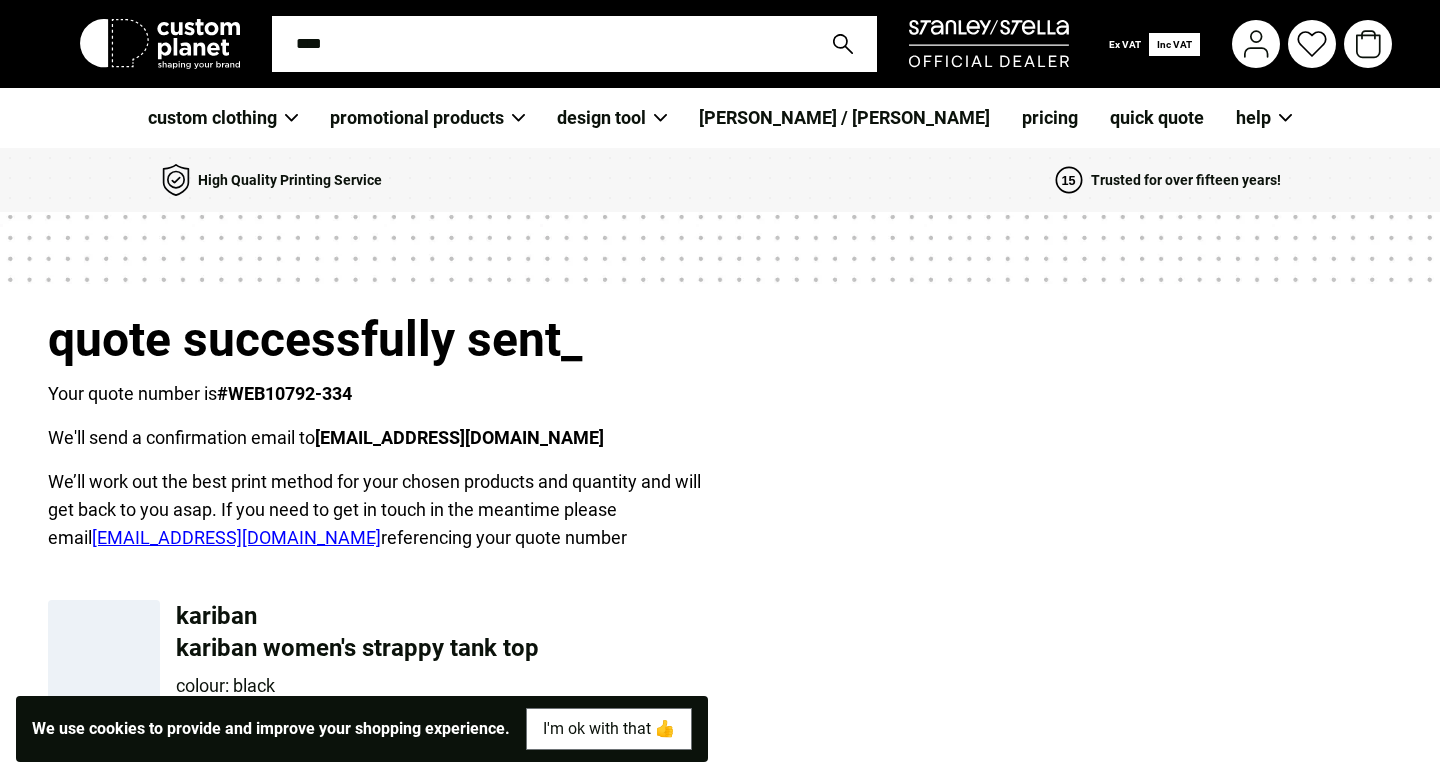 scroll, scrollTop: 198, scrollLeft: 0, axis: vertical 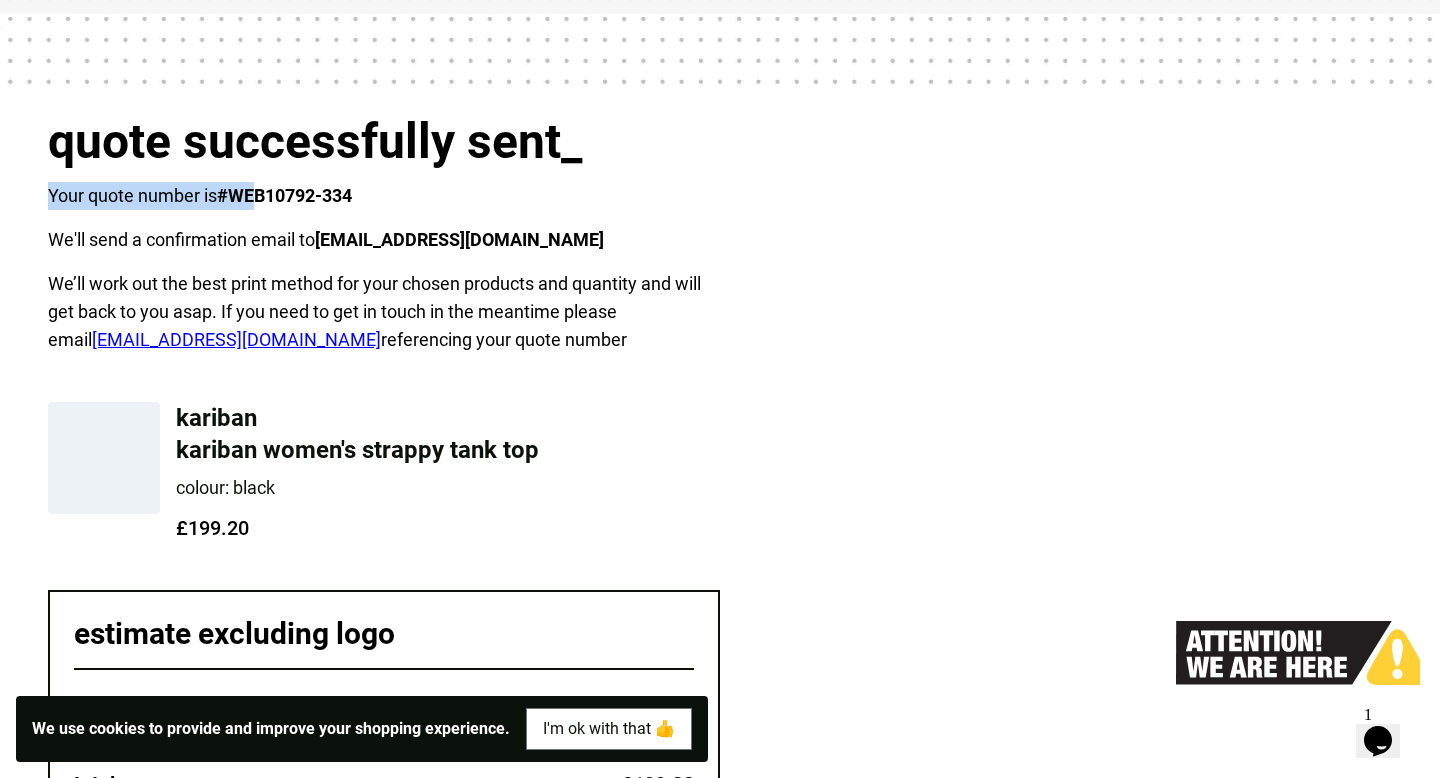 drag, startPoint x: 373, startPoint y: 176, endPoint x: 256, endPoint y: 199, distance: 119.23926 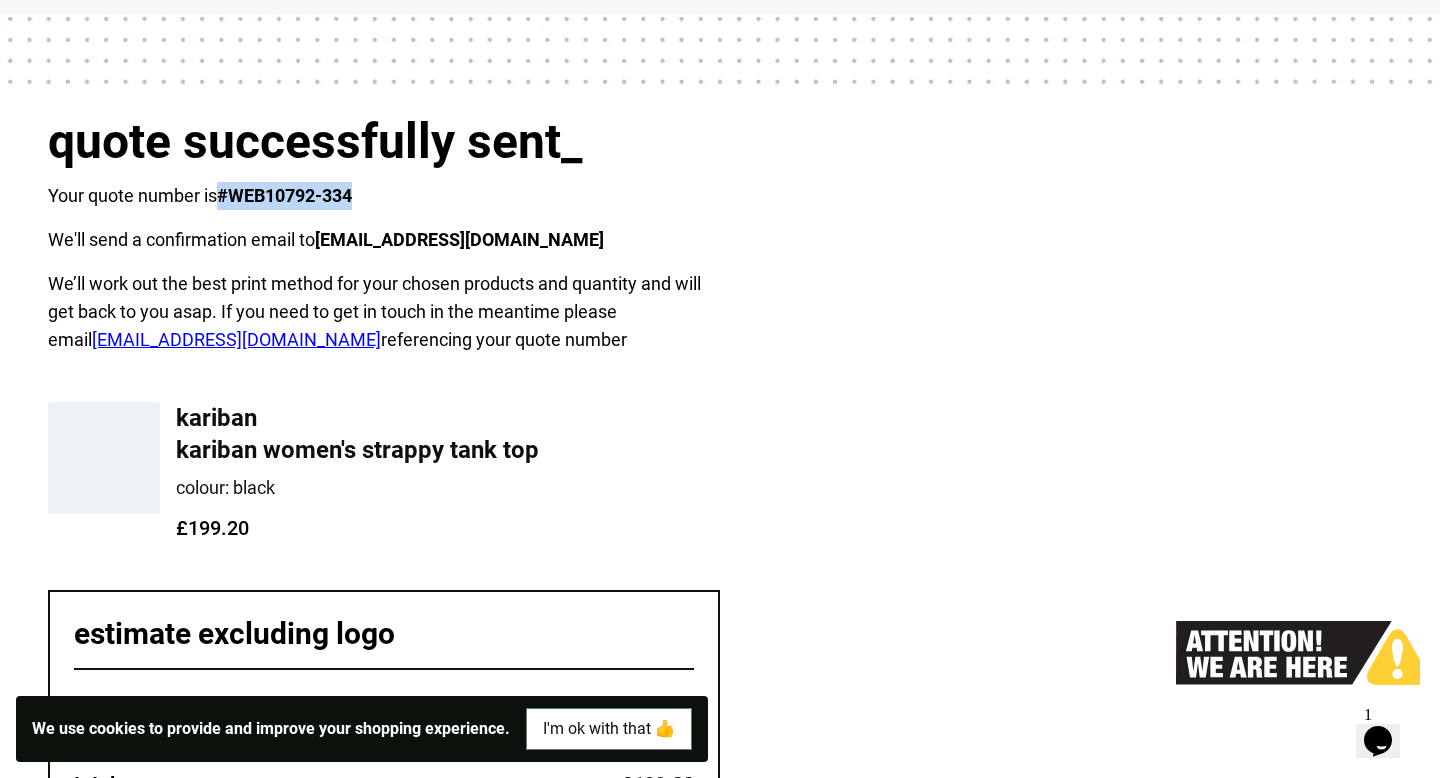drag, startPoint x: 365, startPoint y: 195, endPoint x: 228, endPoint y: 196, distance: 137.00365 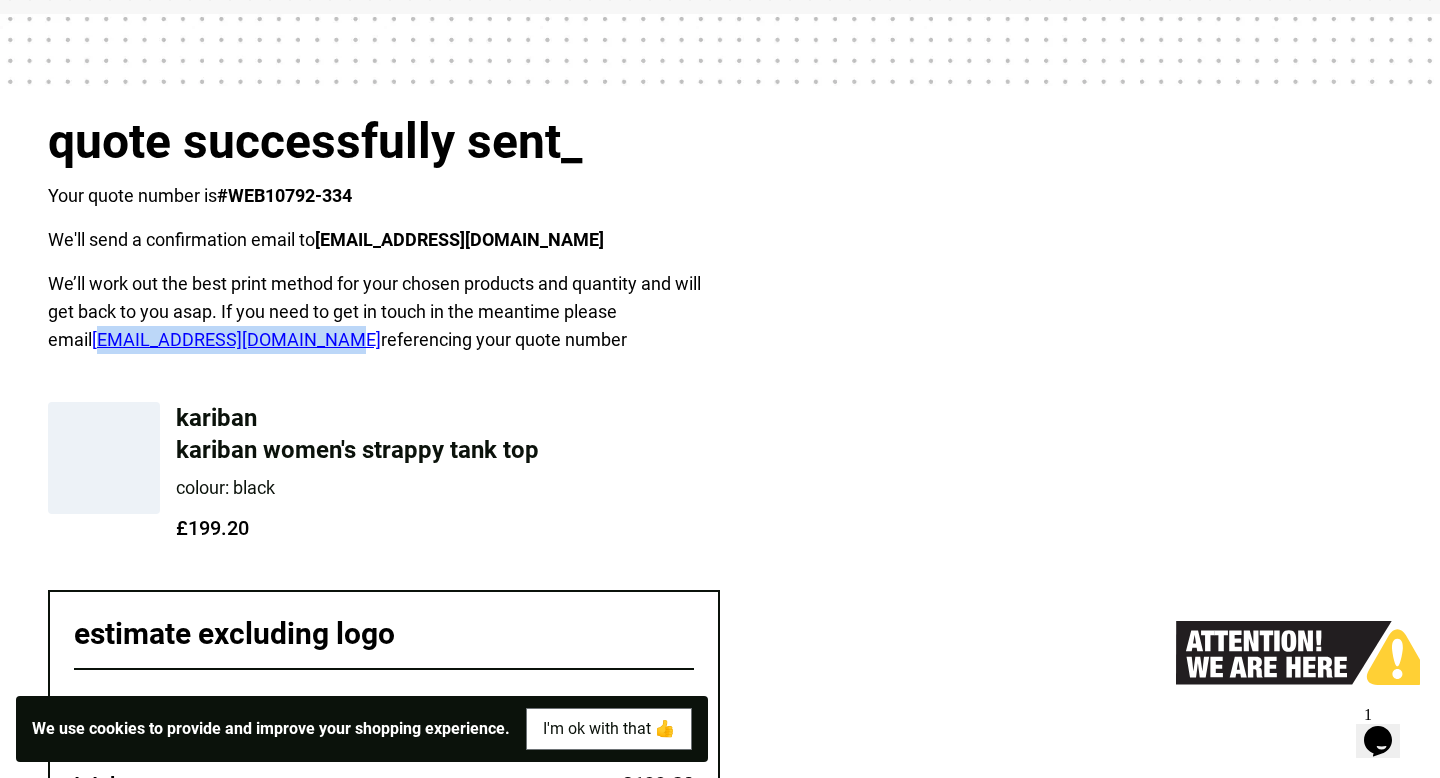 copy on "[EMAIL_ADDRESS][DOMAIN_NAME]" 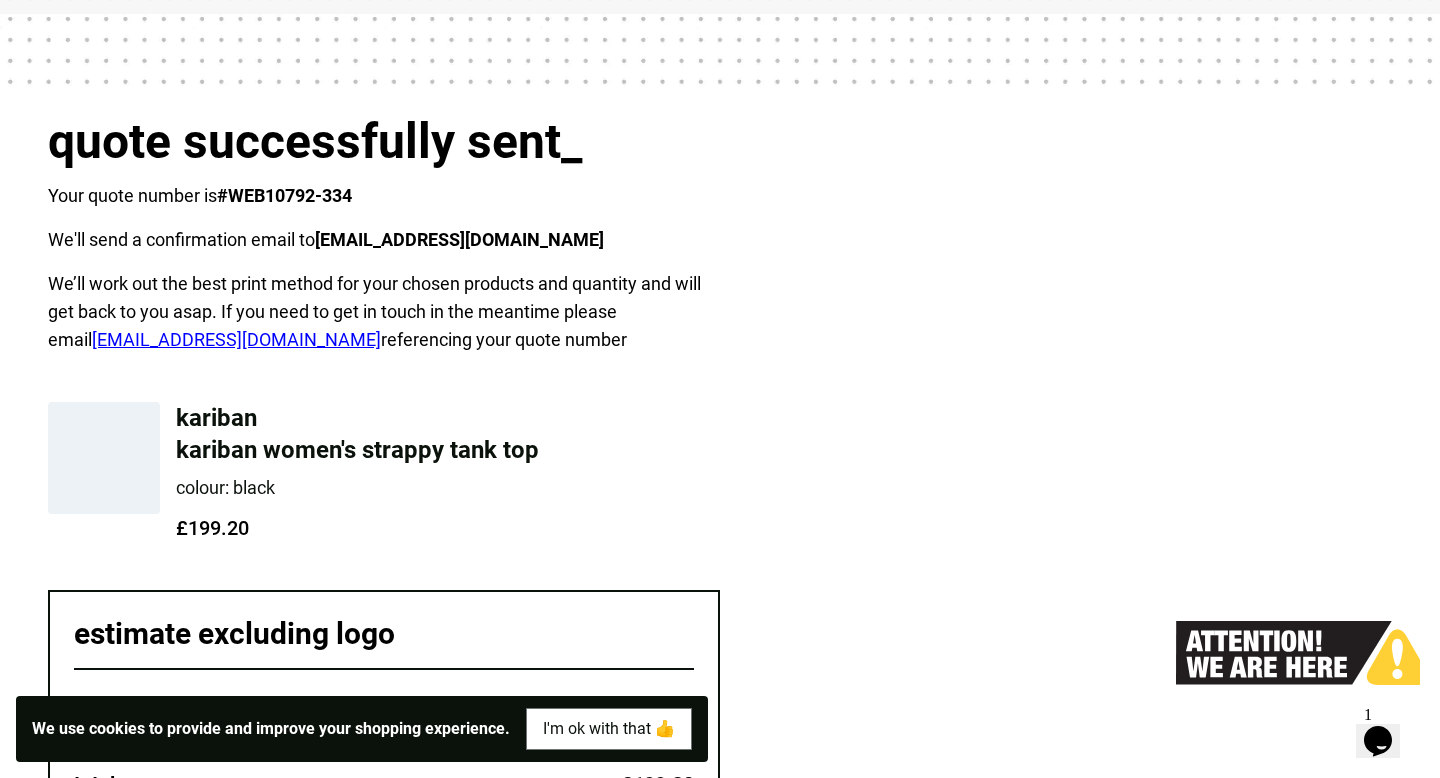 click on "quote successfully sent_
Your quote number is  #WEB10792-334
We'll send a confirmation email to  [EMAIL_ADDRESS][DOMAIN_NAME]
We’ll work out the best print method for your chosen products and quantity and will get back to you asap.  If you need to get in touch in the meantime please email   [EMAIL_ADDRESS][DOMAIN_NAME]   referencing your quote number
Kariban
Kariban Women's strappy tank top" at bounding box center (720, 551) 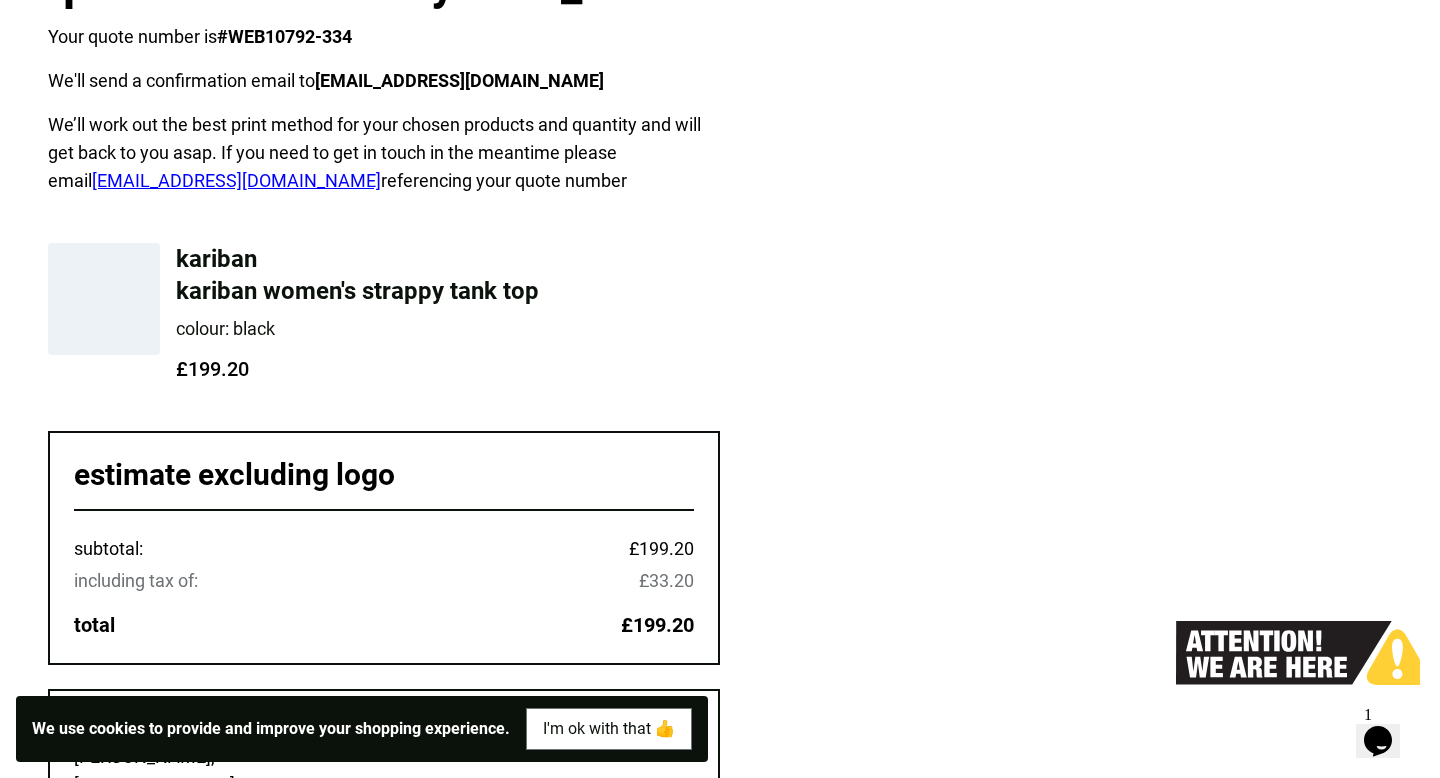 scroll, scrollTop: 699, scrollLeft: 0, axis: vertical 